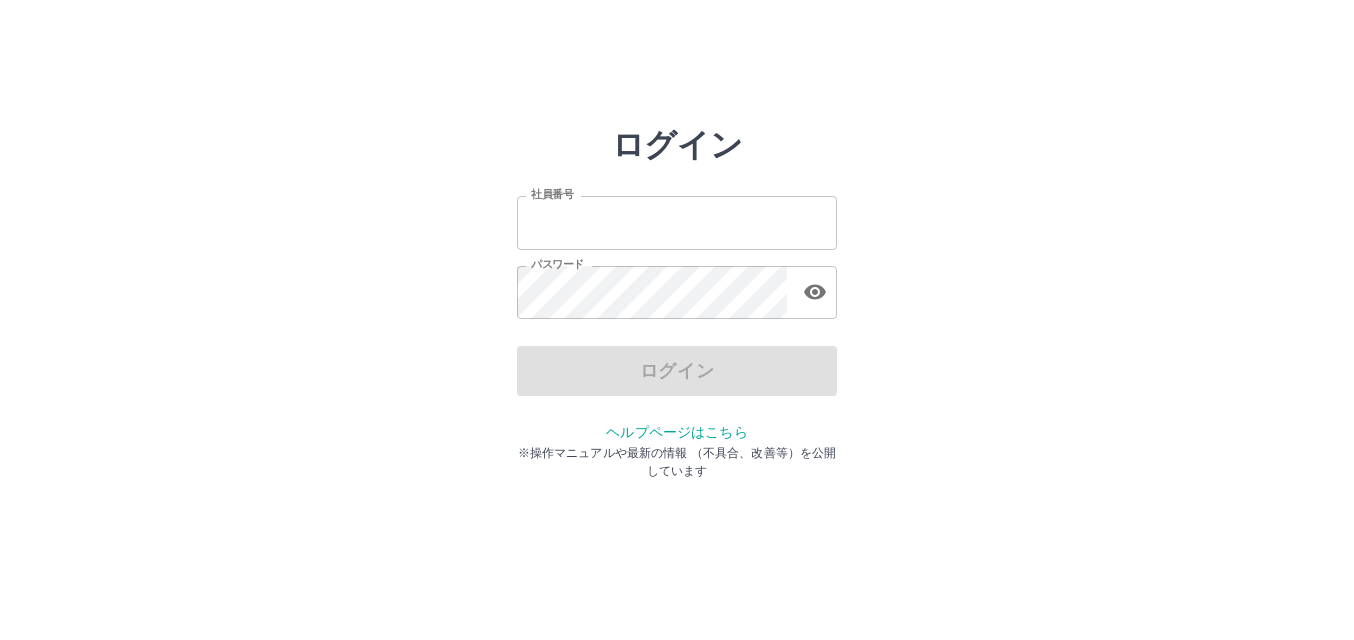 scroll, scrollTop: 0, scrollLeft: 0, axis: both 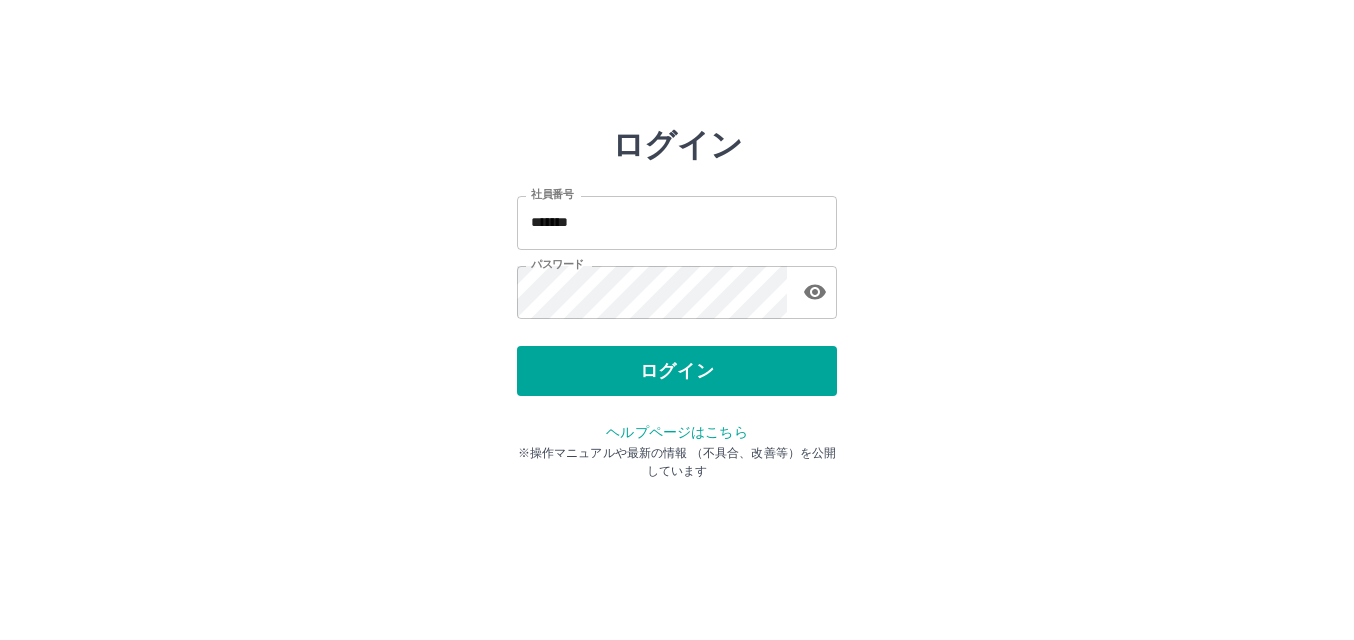 click on "ログイン" at bounding box center [677, 371] 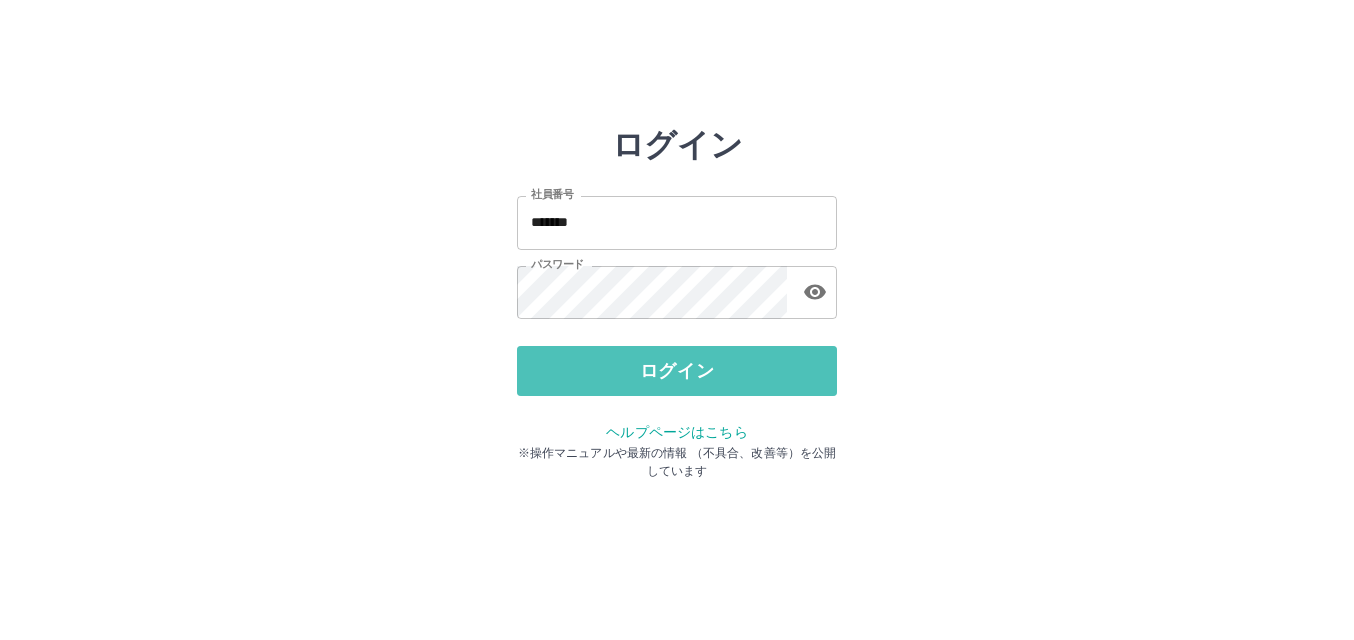click on "ログイン" at bounding box center [677, 371] 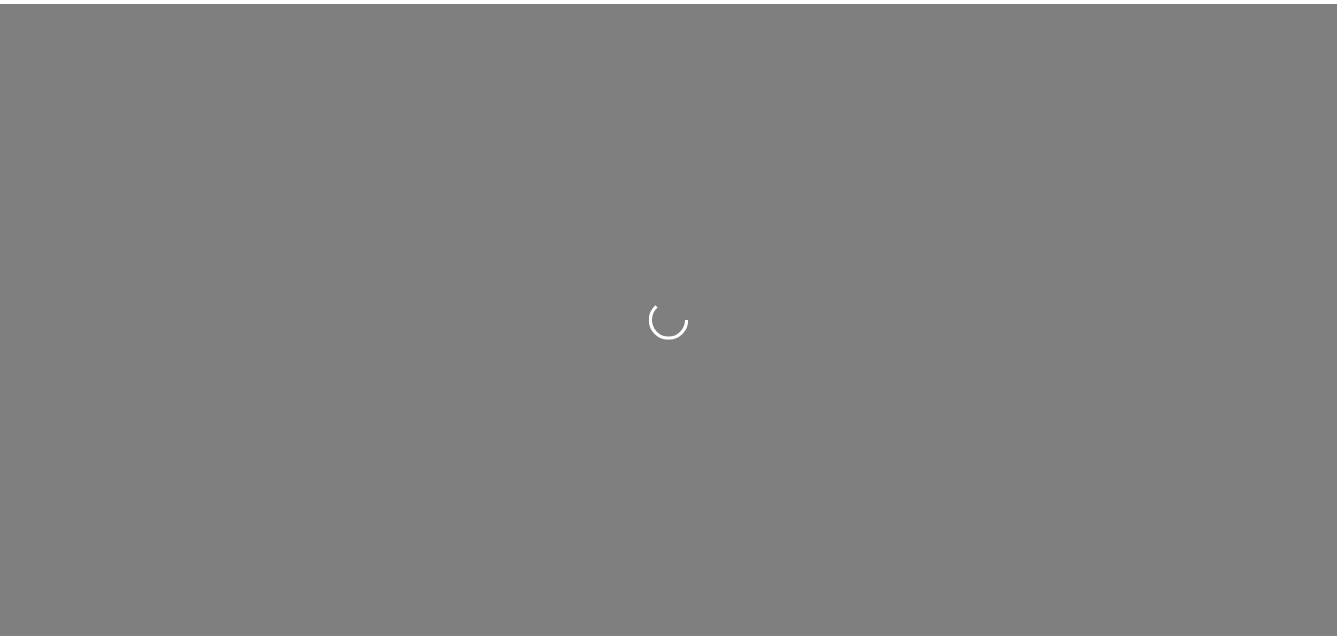 scroll, scrollTop: 0, scrollLeft: 0, axis: both 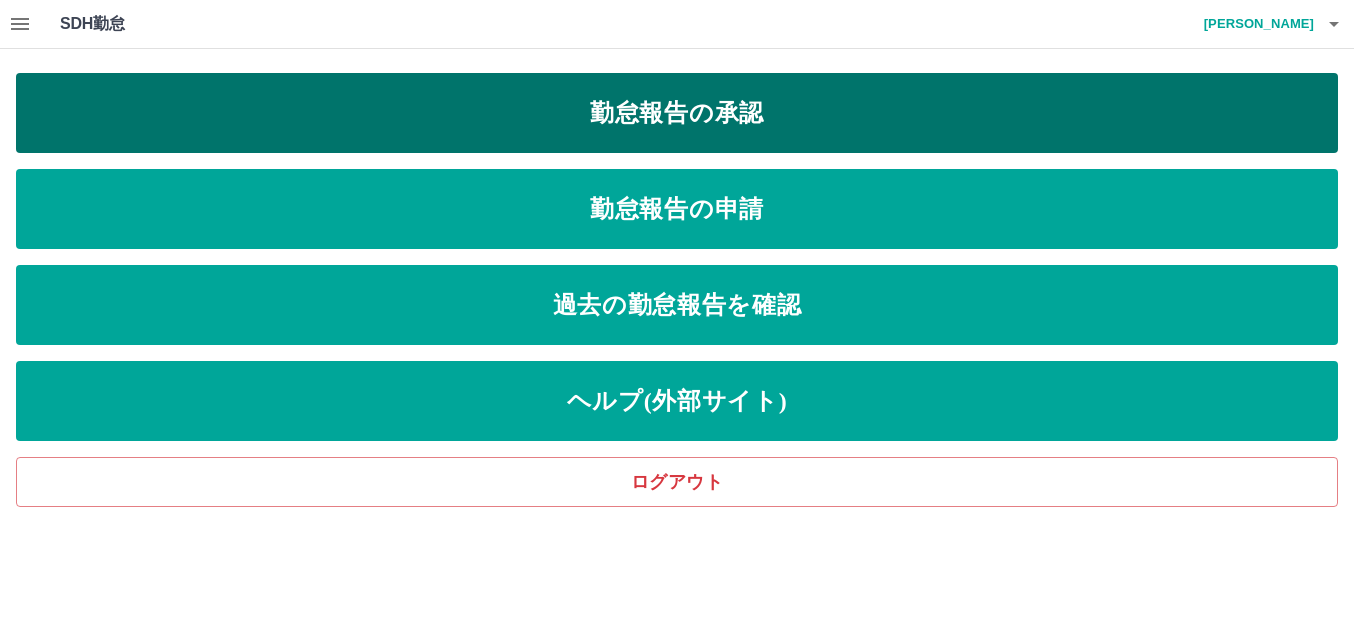 click on "勤怠報告の承認" at bounding box center (677, 113) 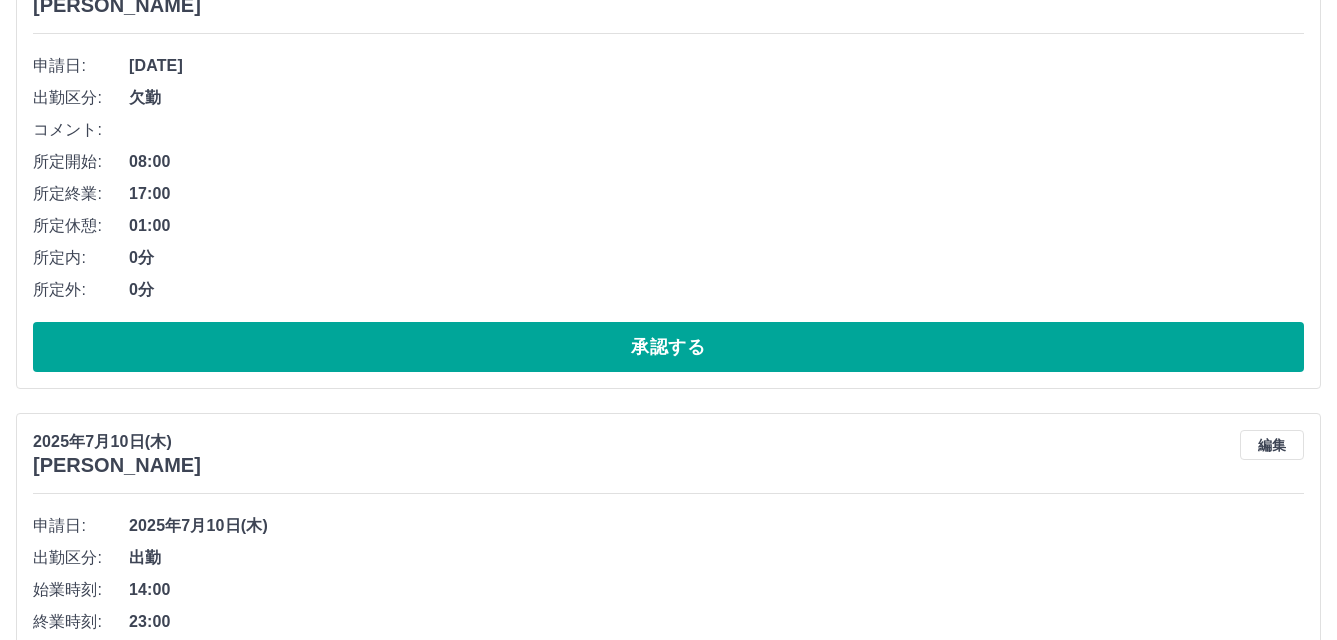 scroll, scrollTop: 300, scrollLeft: 0, axis: vertical 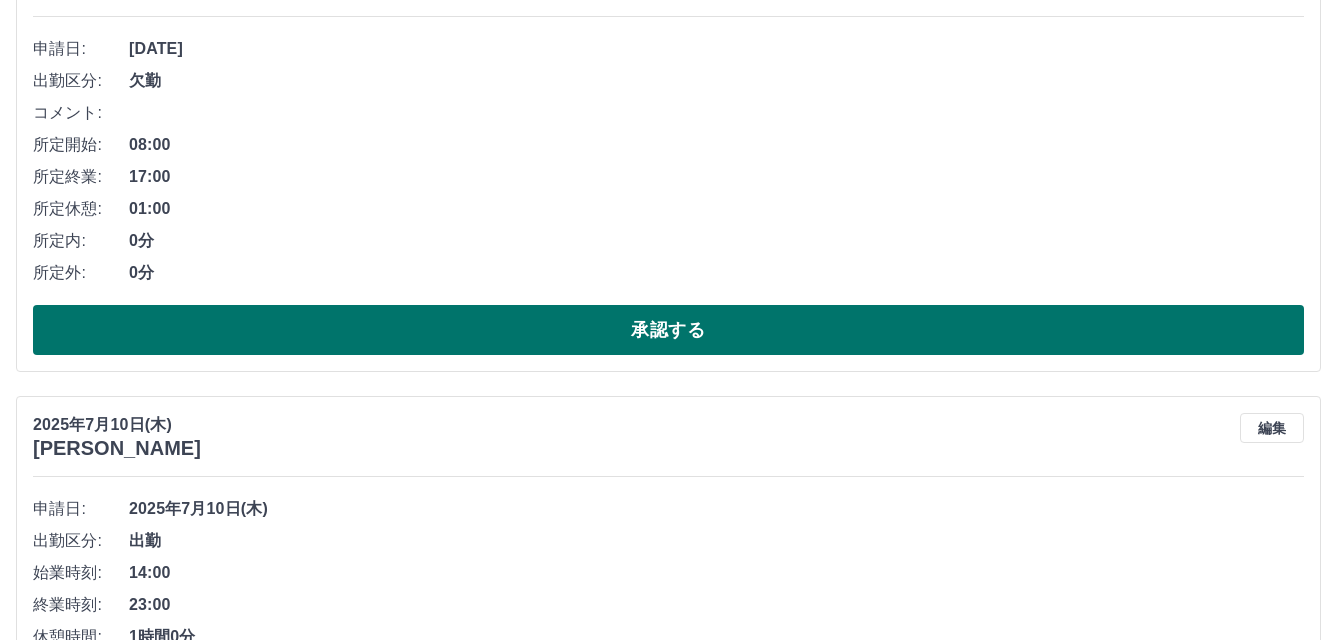click on "承認する" at bounding box center (668, 330) 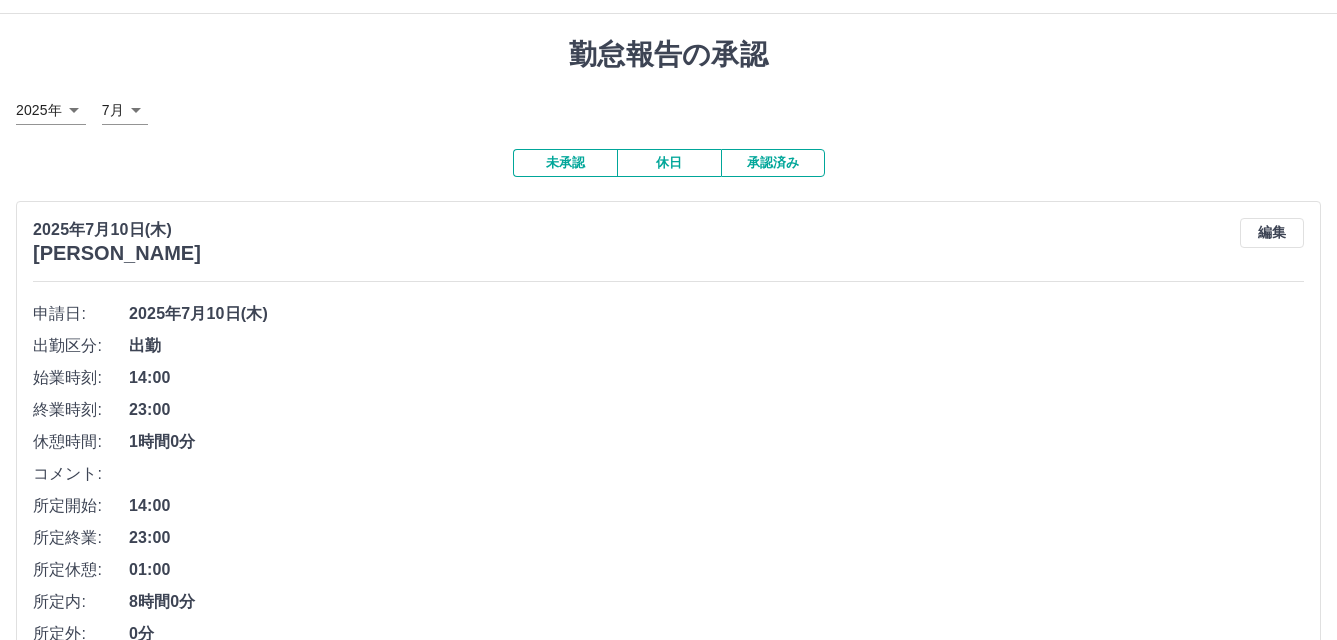 scroll, scrollTop: 0, scrollLeft: 0, axis: both 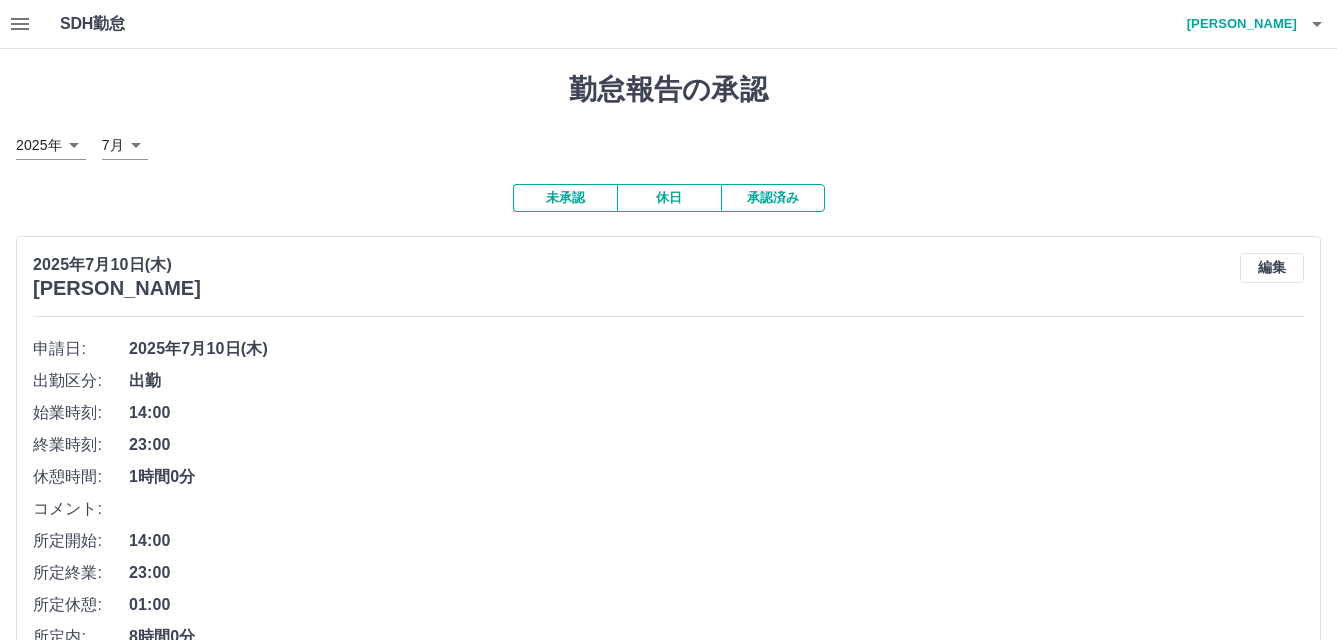 click 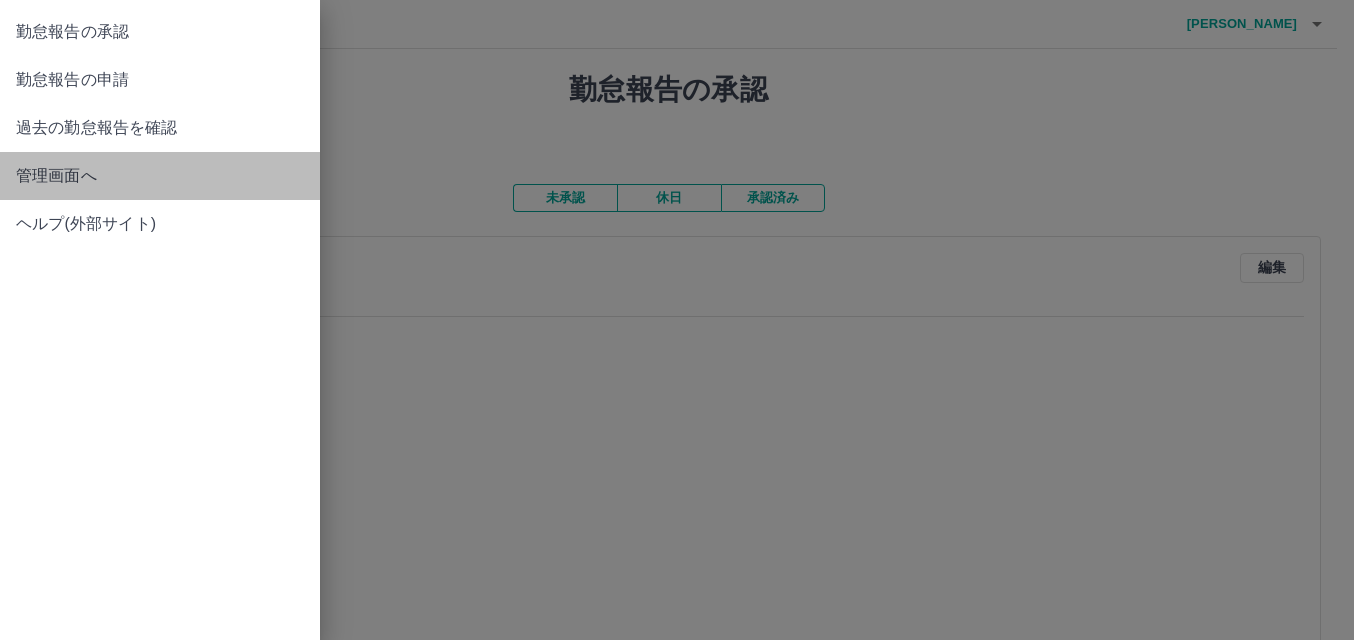 click on "管理画面へ" at bounding box center (160, 176) 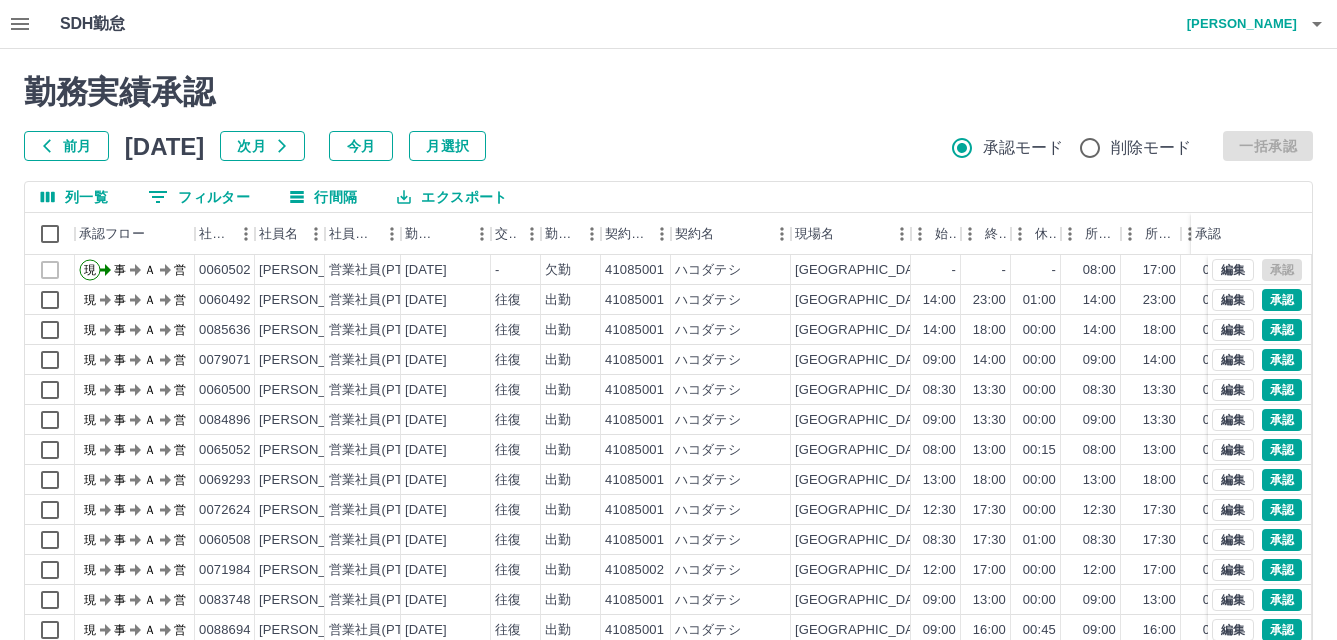 click on "0 フィルター" at bounding box center [199, 197] 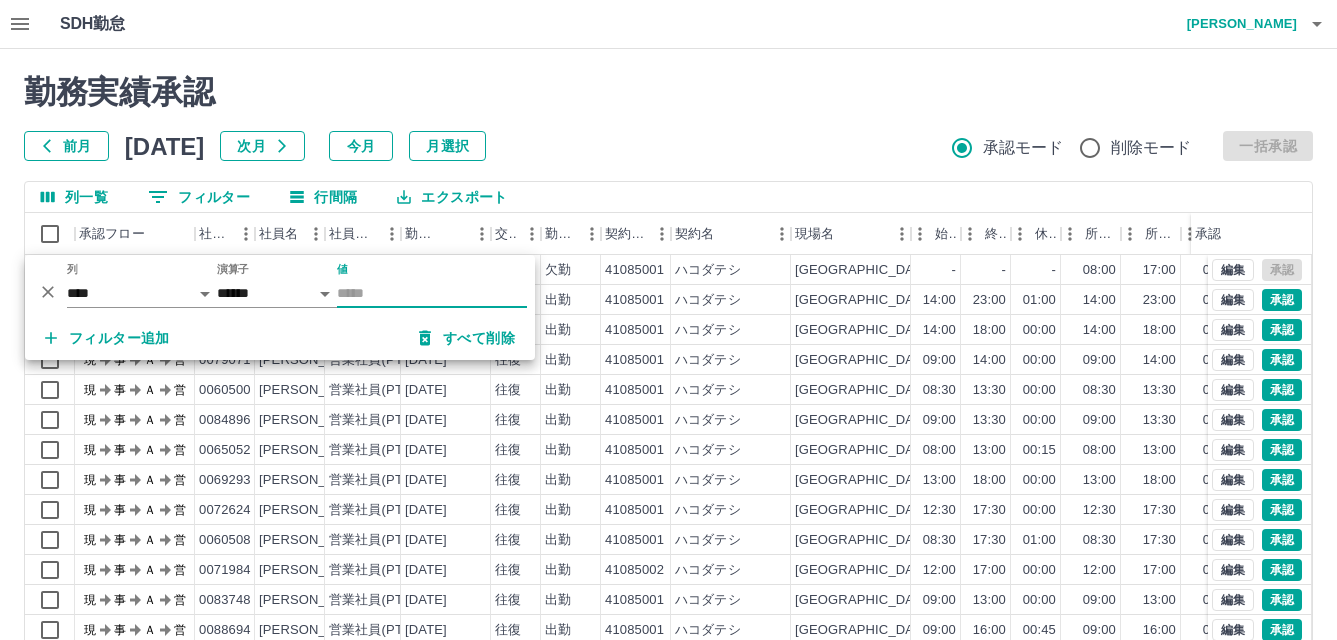 click on "値" at bounding box center [432, 293] 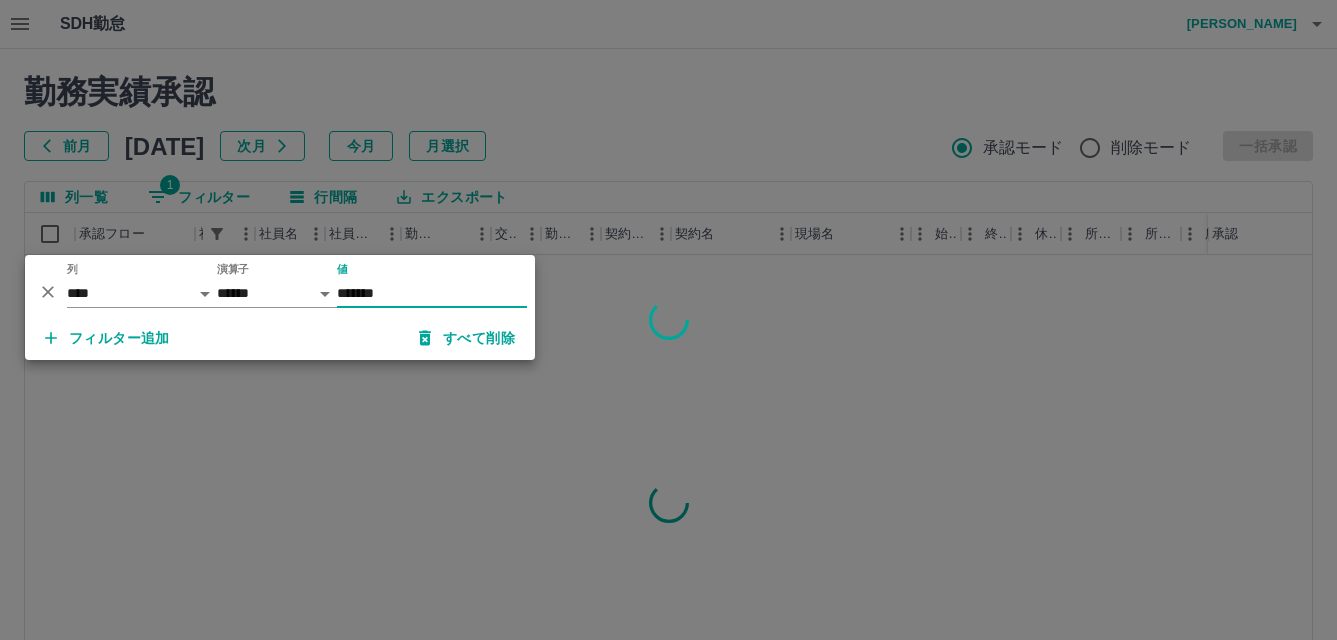 type on "*******" 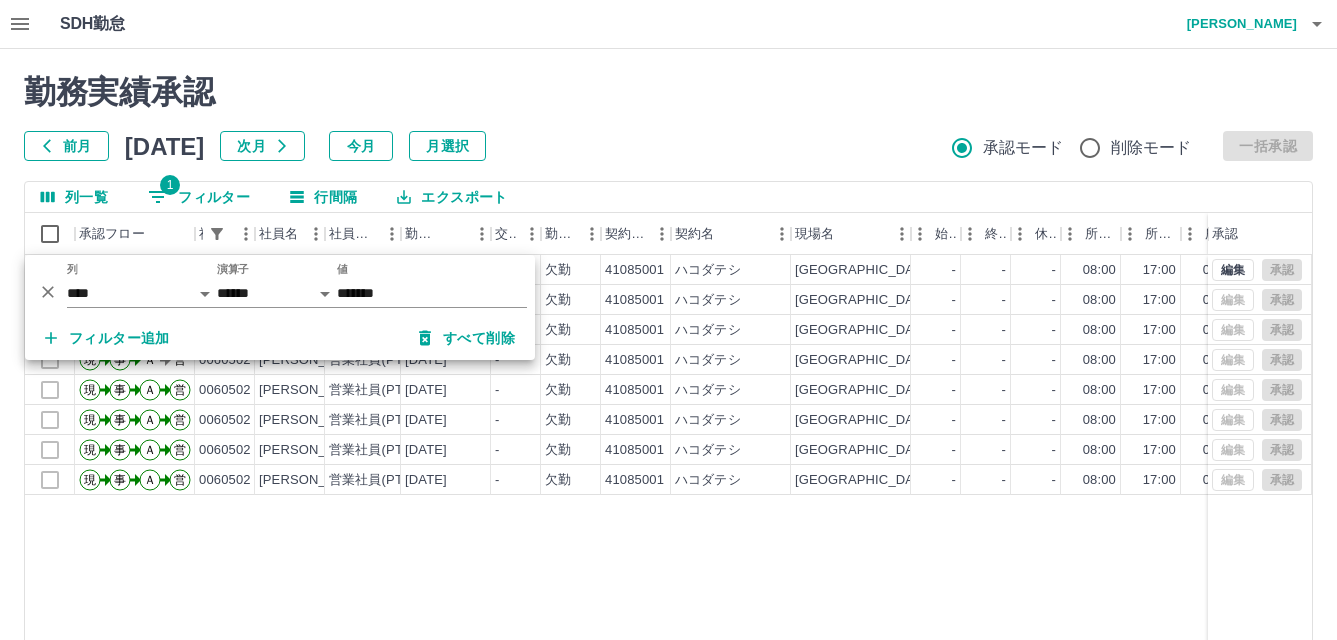 click on "前月 [DATE] 次月 今月 月選択 承認モード 削除モード 一括承認" at bounding box center [668, 146] 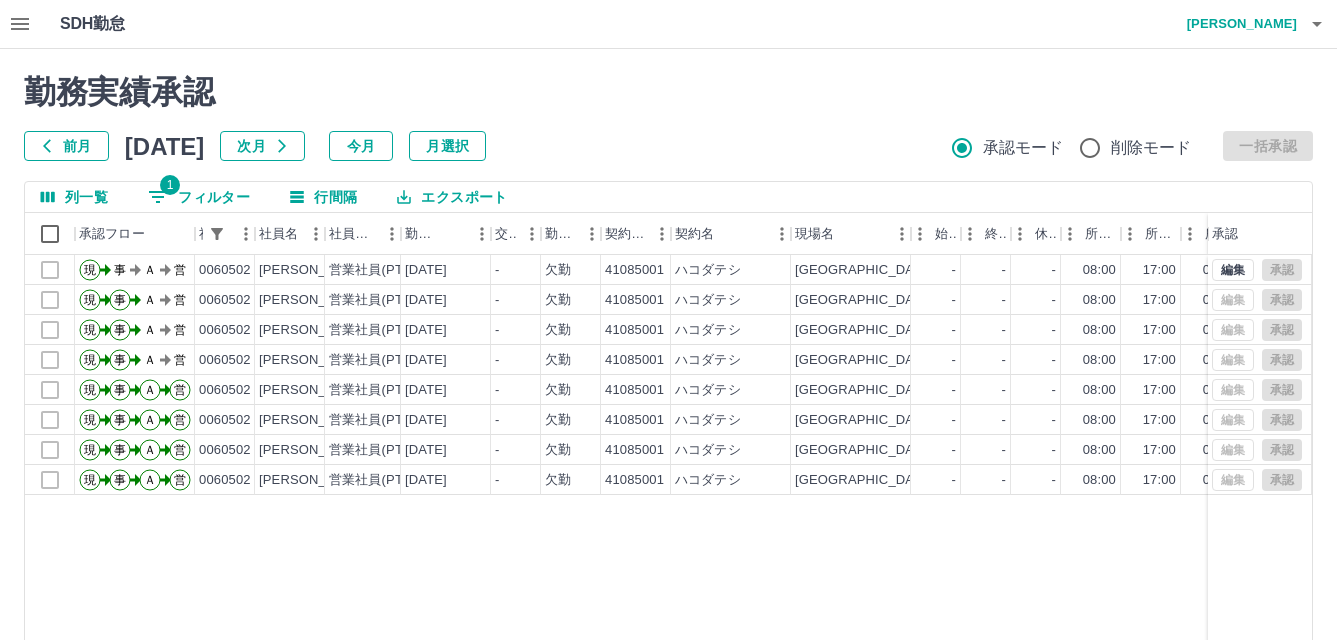 click on "勤務実績承認" at bounding box center [668, 92] 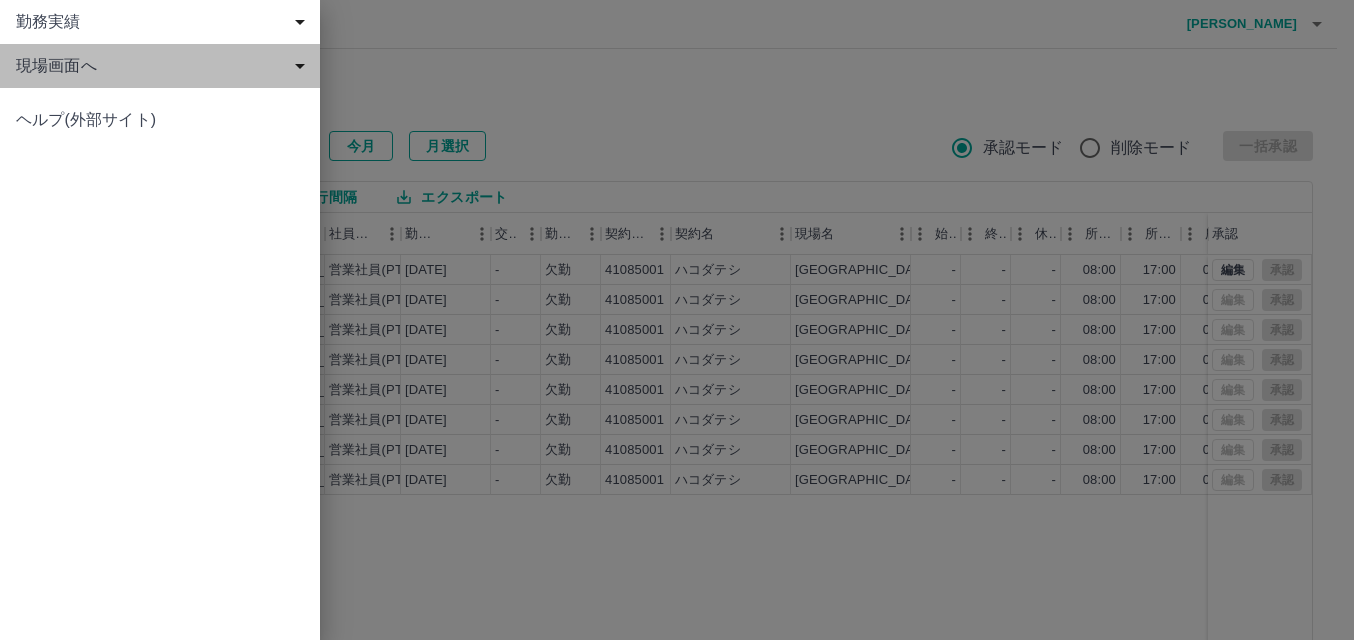 click on "現場画面へ" at bounding box center [164, 66] 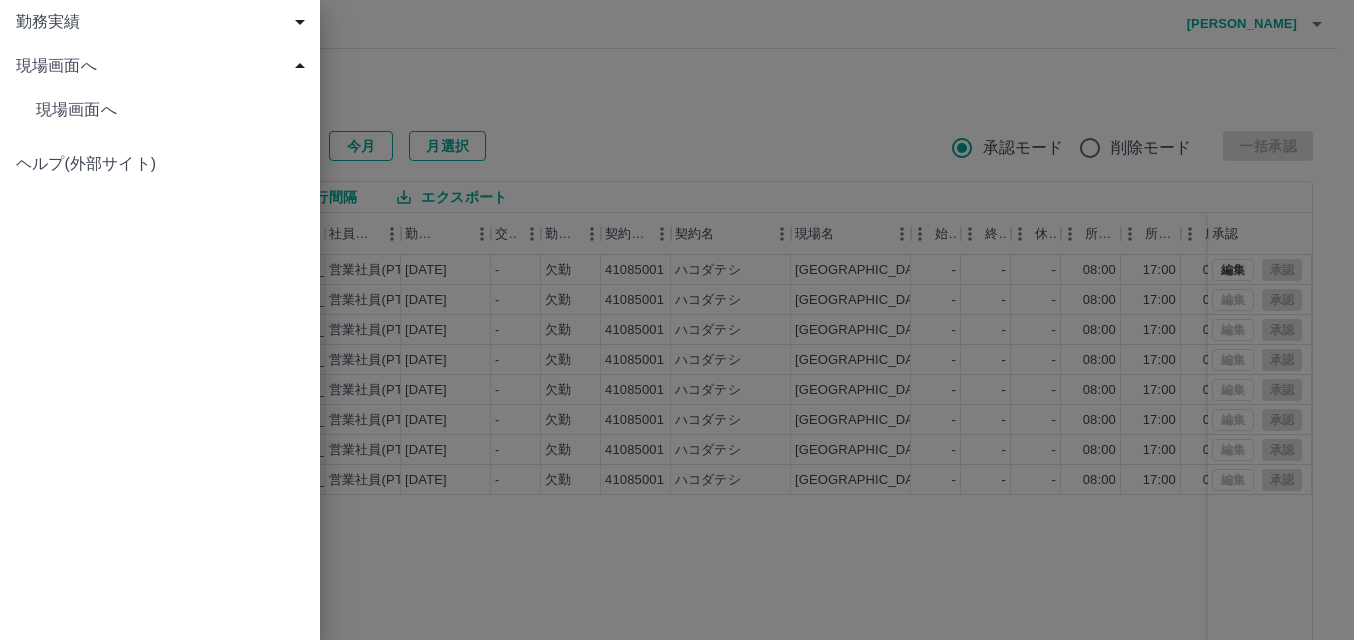 click on "現場画面へ" at bounding box center [170, 110] 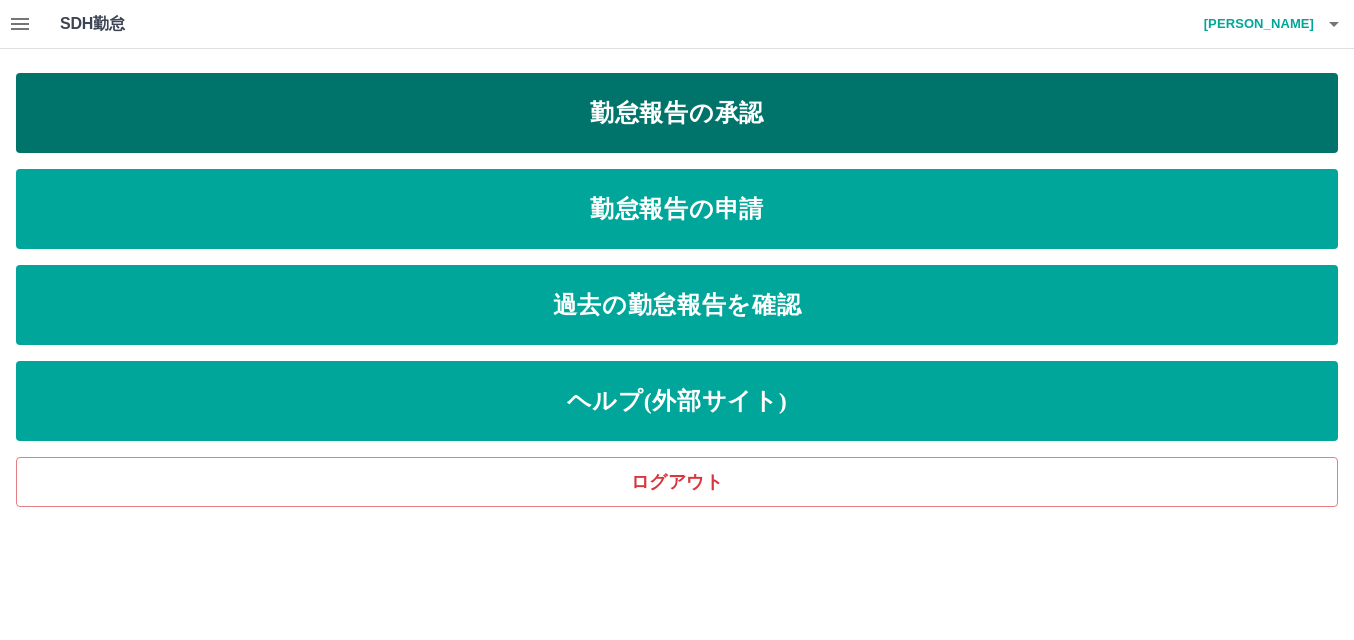 click on "勤怠報告の承認" at bounding box center [677, 113] 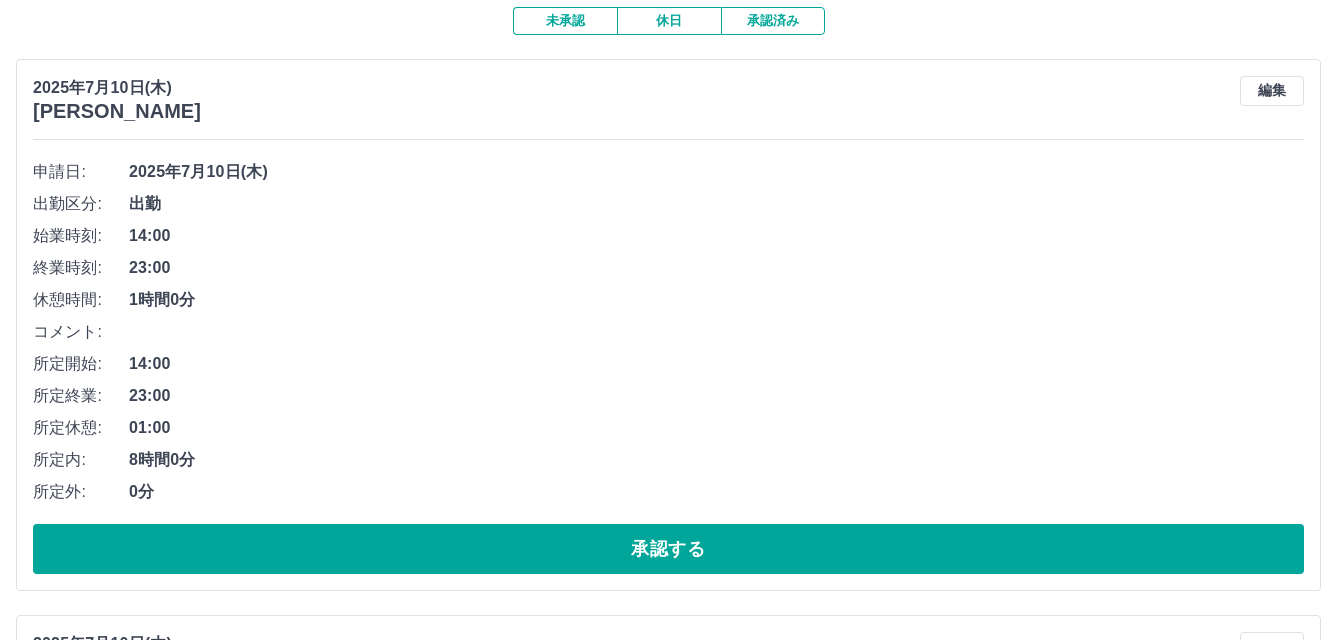 scroll, scrollTop: 400, scrollLeft: 0, axis: vertical 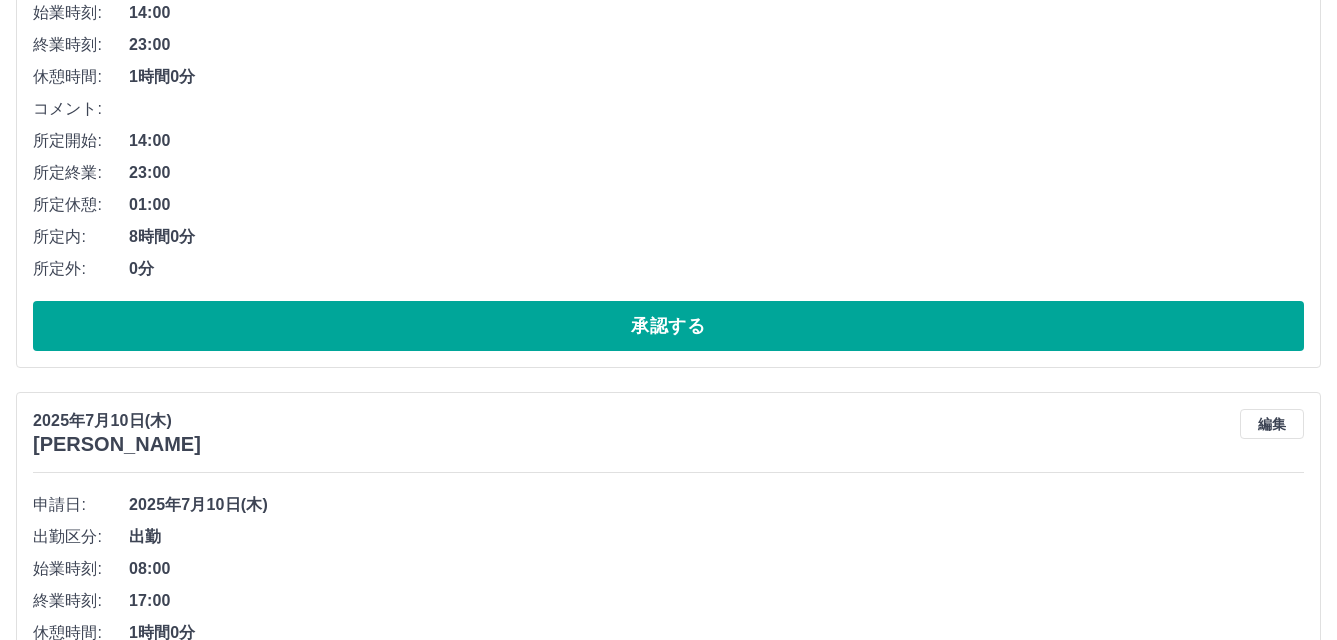 click on "承認する" at bounding box center [668, 326] 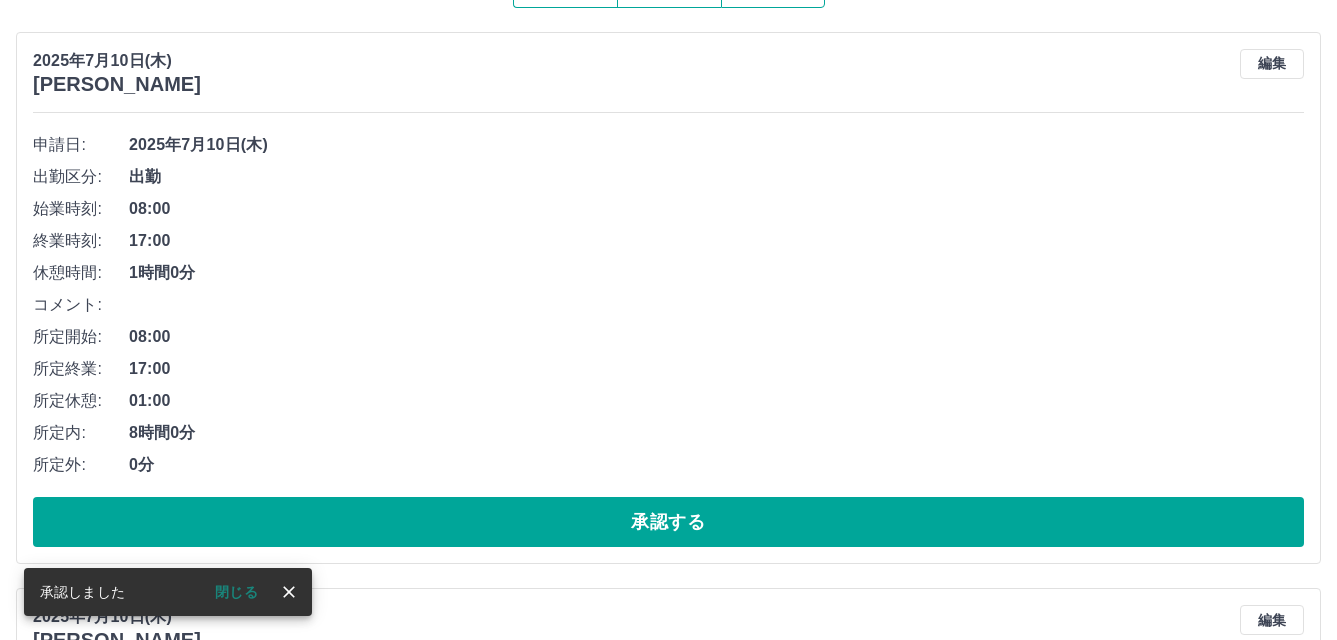 scroll, scrollTop: 244, scrollLeft: 0, axis: vertical 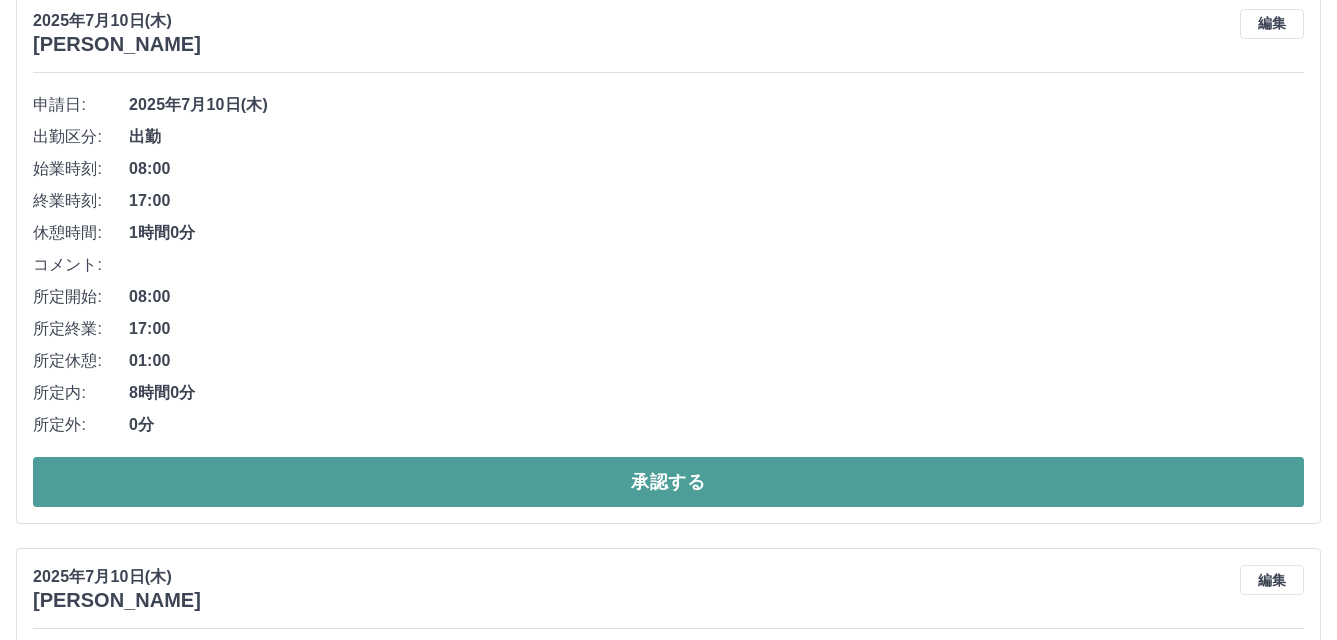 click on "承認する" at bounding box center [668, 482] 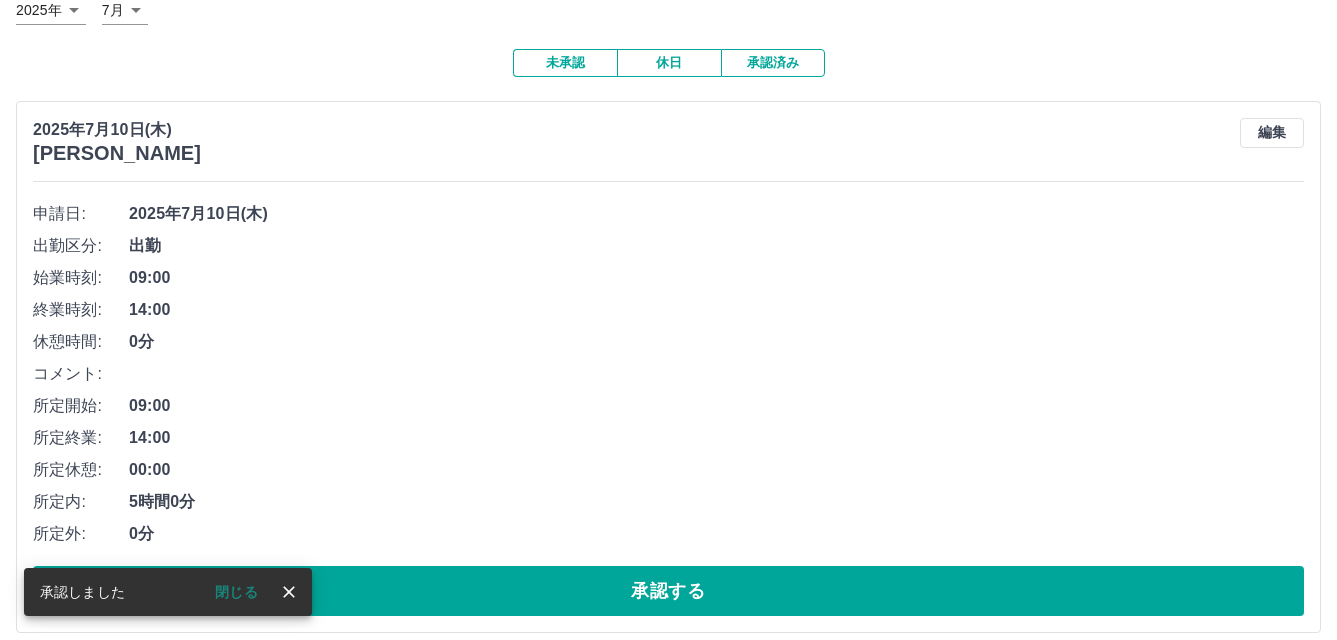 scroll, scrollTop: 100, scrollLeft: 0, axis: vertical 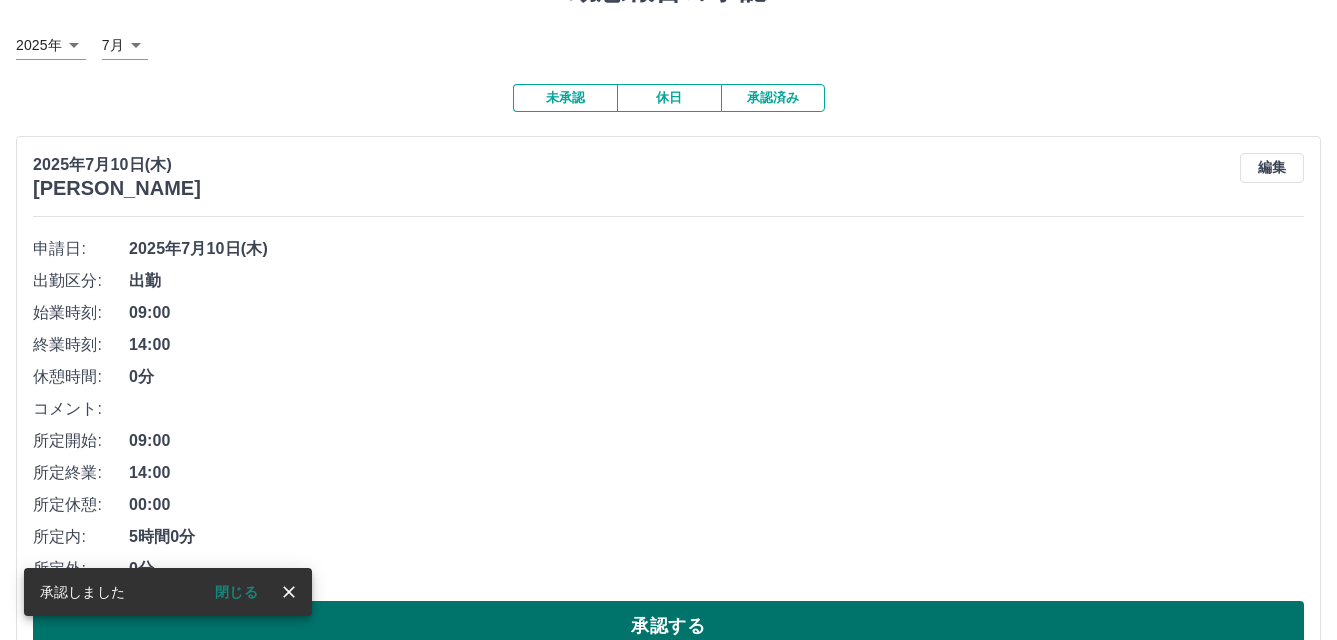 click on "承認する" at bounding box center [668, 626] 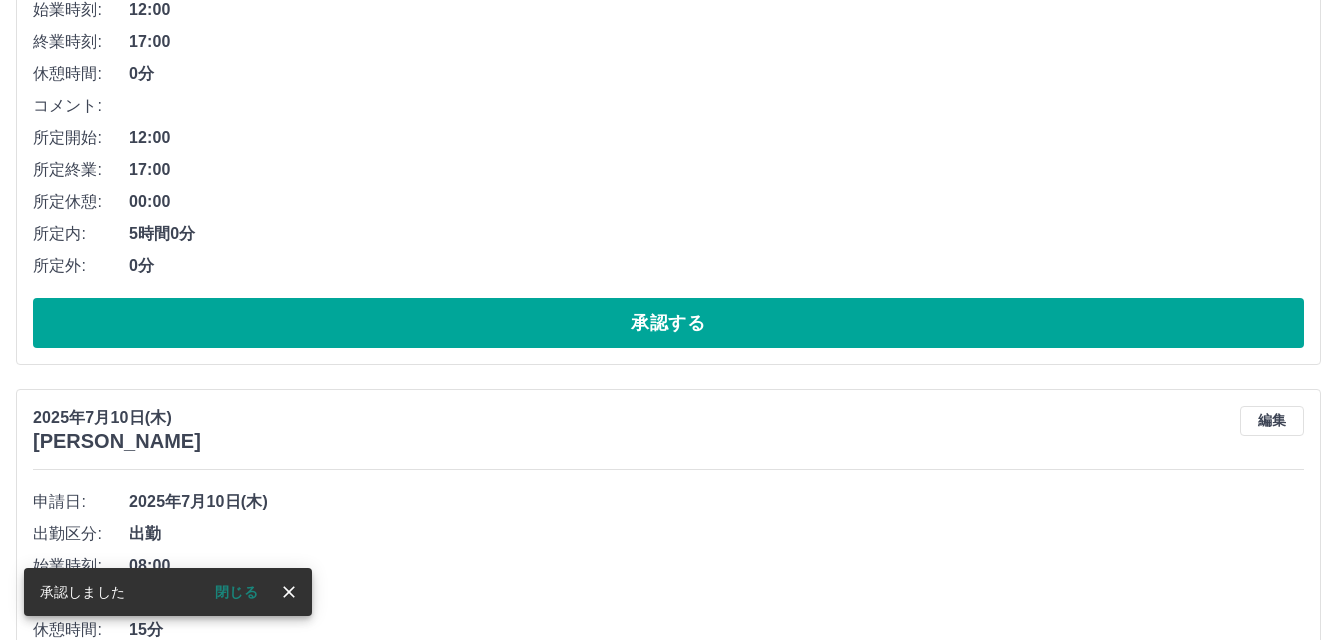scroll, scrollTop: 1543, scrollLeft: 0, axis: vertical 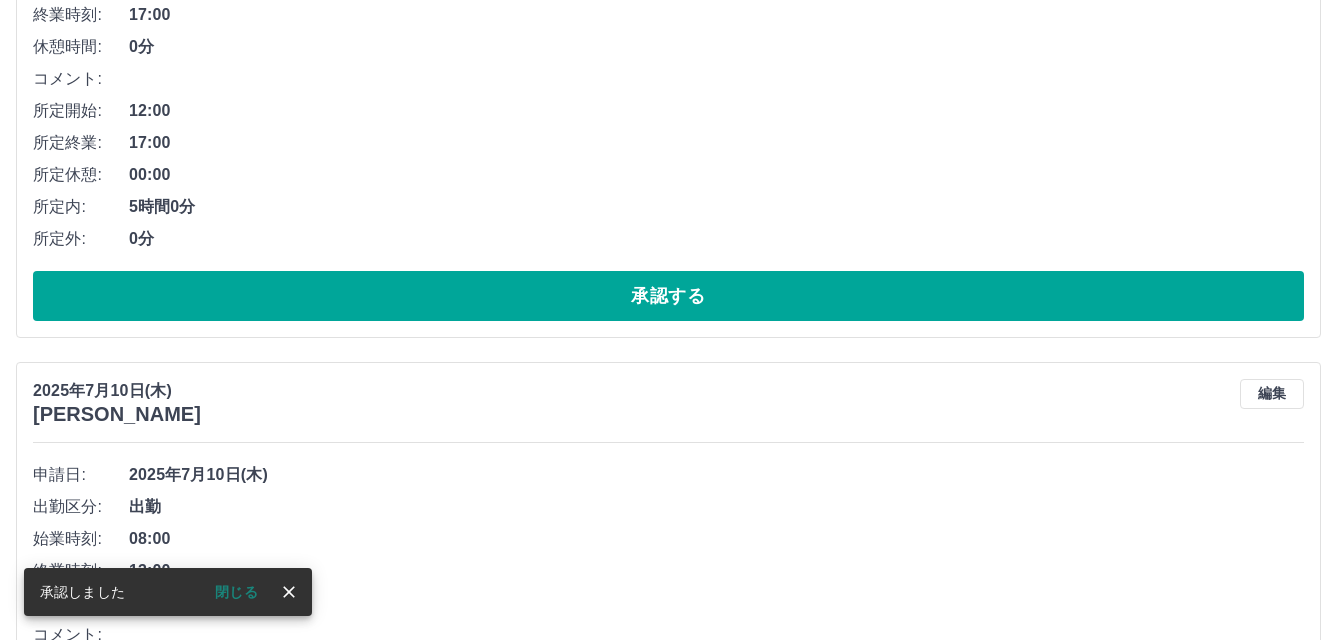 click on "[DATE] [PERSON_NAME] 編集 申請日: [DATE] 出勤区分: 出勤 始業時刻: 12:00 終業時刻: 17:00 休憩時間: 0分 コメント: 所定開始: 12:00 所定終業: 17:00 所定休憩: 00:00 所定内: 5時間0分 所定外: 0分 承認する" at bounding box center [668, 71] 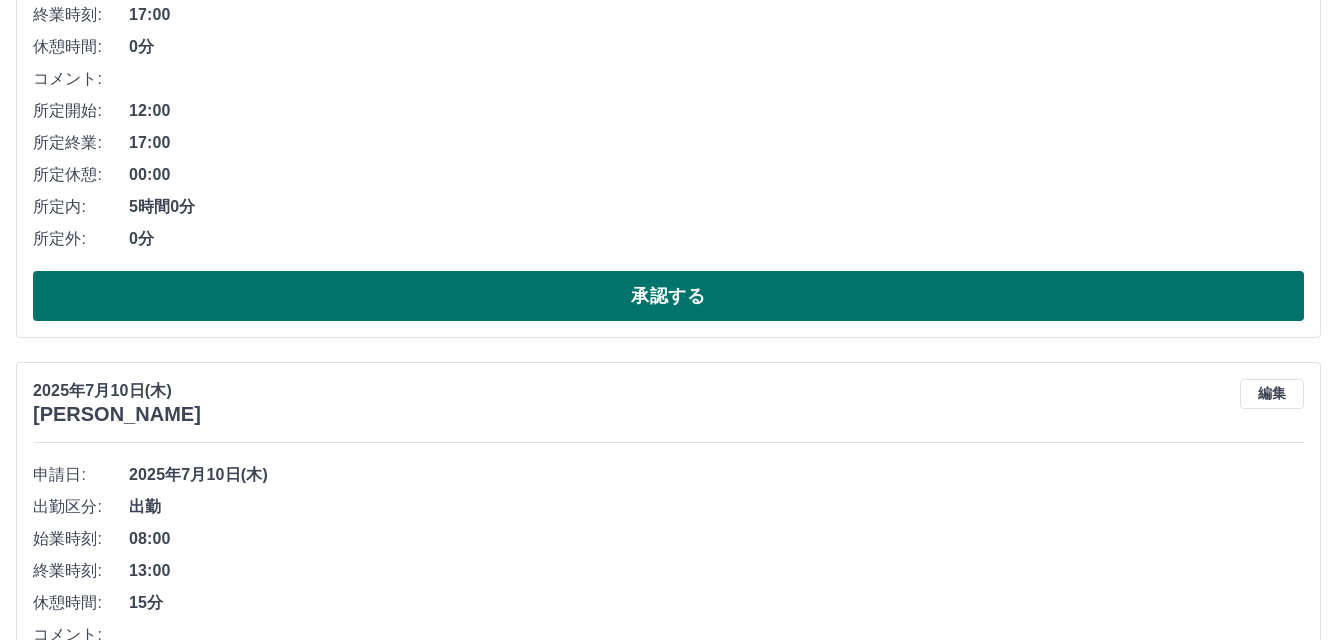 click on "承認する" at bounding box center (668, 296) 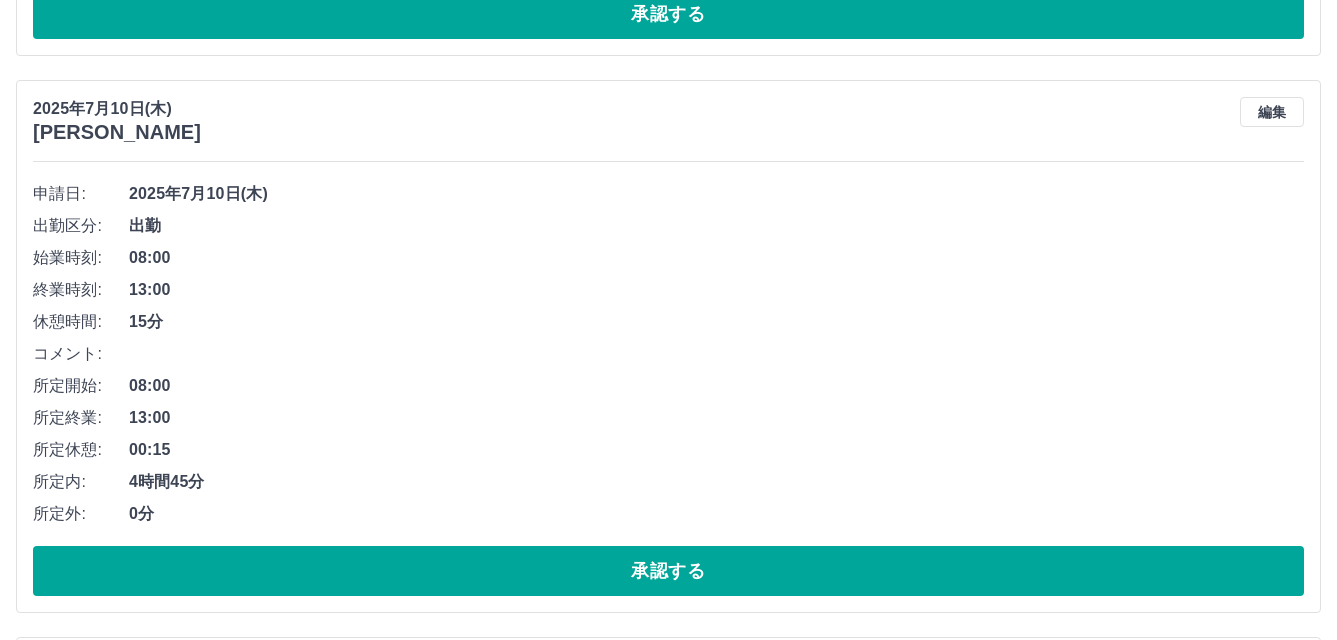 scroll, scrollTop: 1386, scrollLeft: 0, axis: vertical 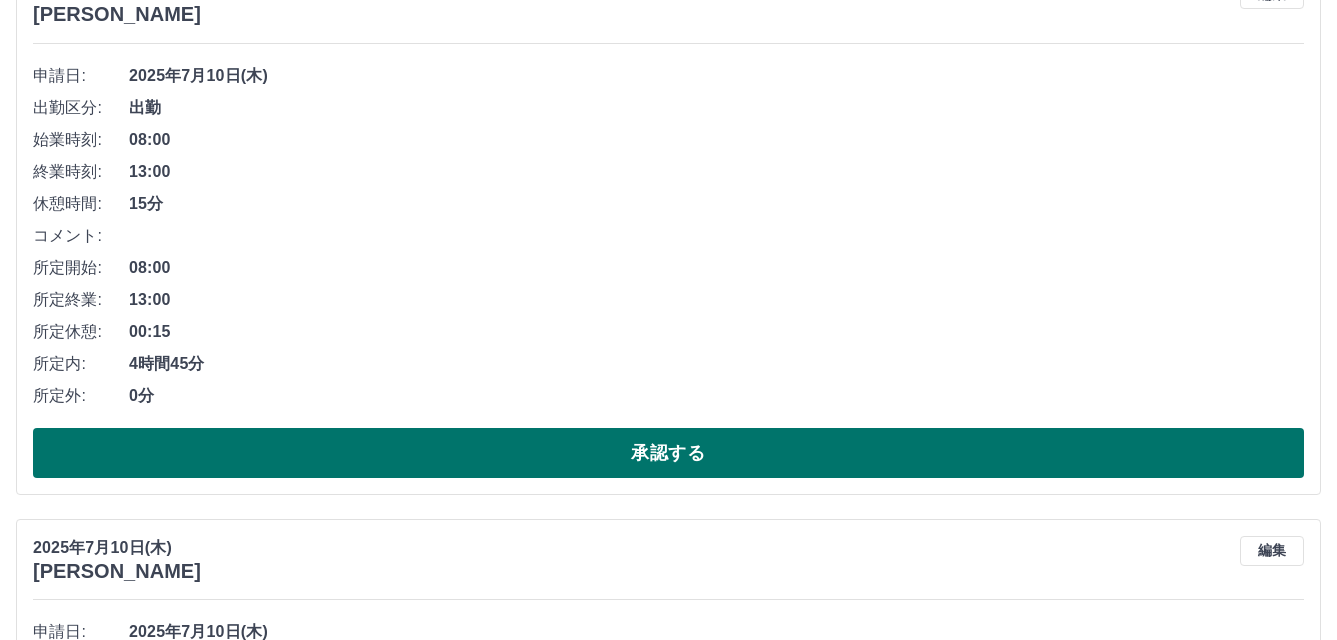 click on "承認する" at bounding box center [668, 453] 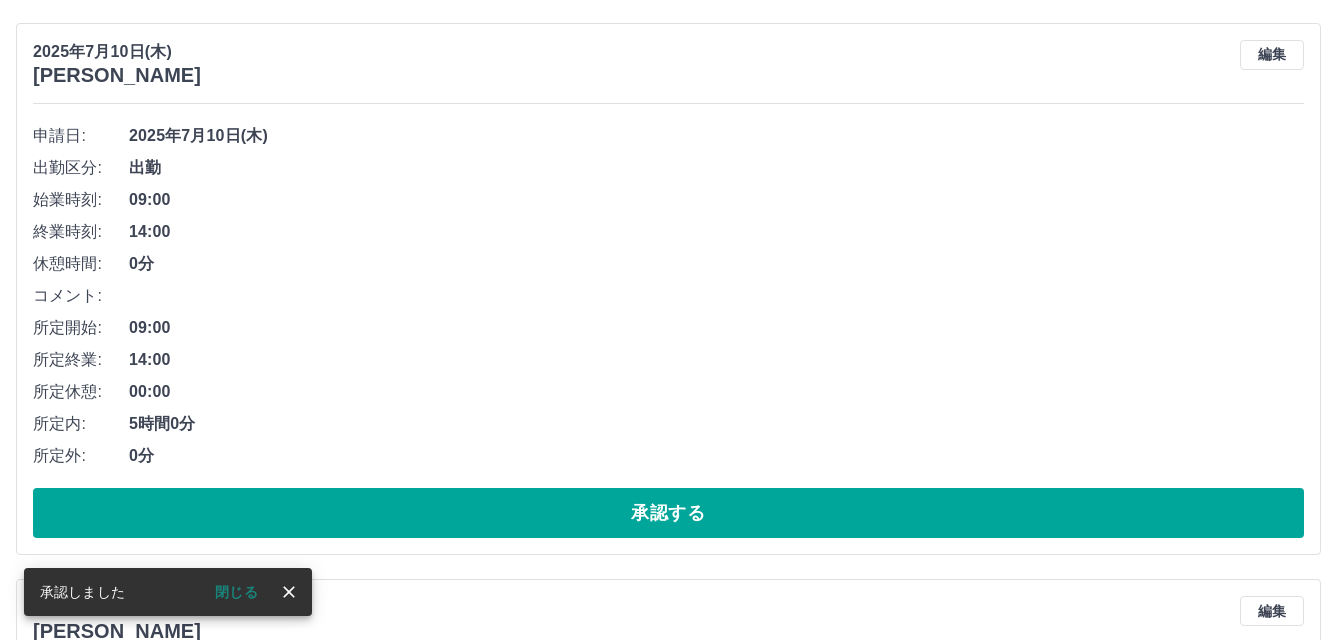 scroll, scrollTop: 1229, scrollLeft: 0, axis: vertical 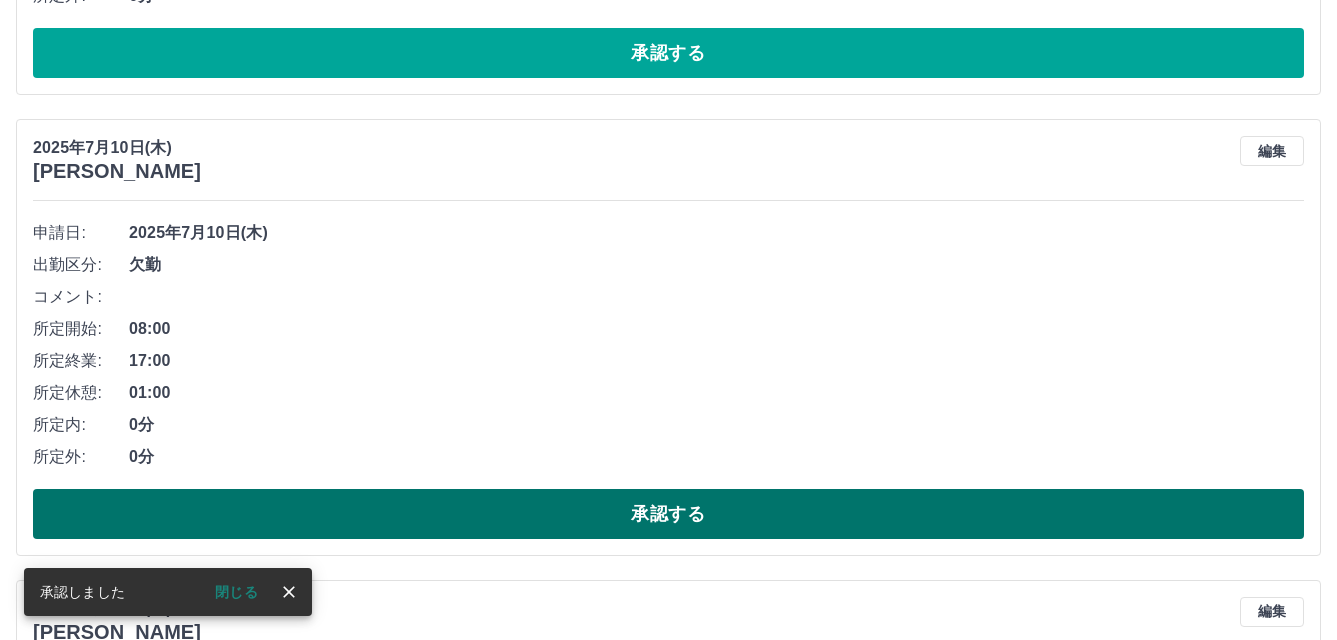 click on "承認する" at bounding box center (668, 514) 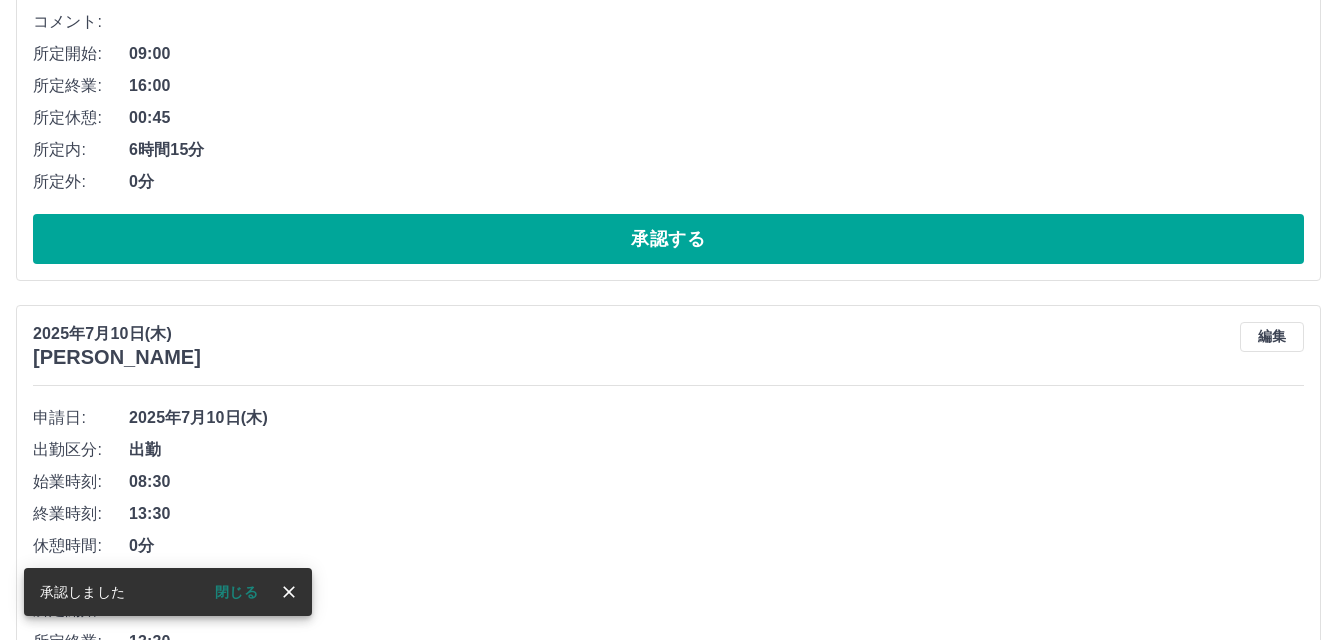 scroll, scrollTop: 3569, scrollLeft: 0, axis: vertical 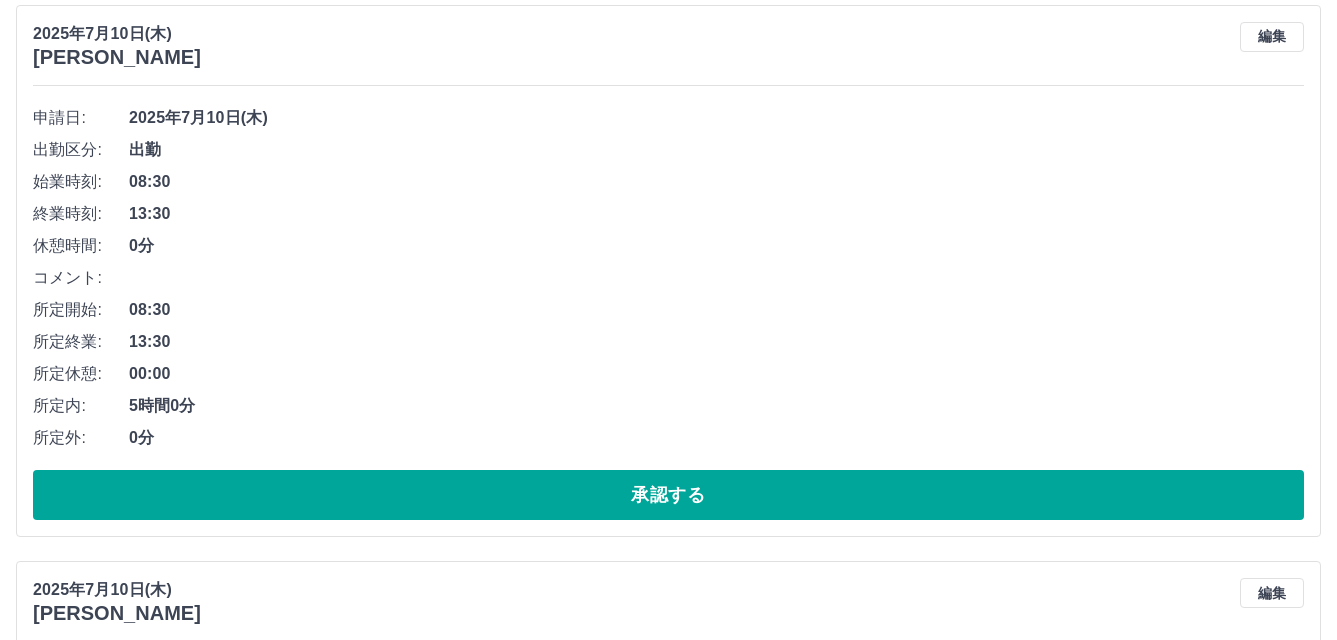 click on "承認する" at bounding box center [668, 495] 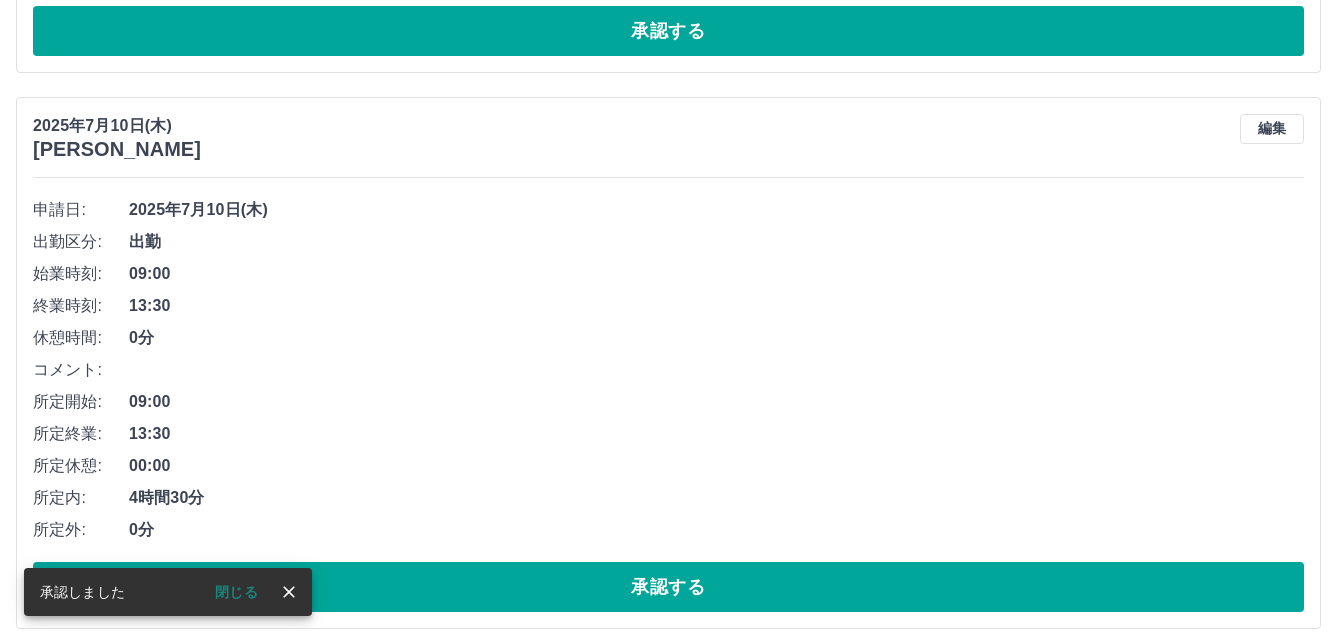 scroll, scrollTop: 3513, scrollLeft: 0, axis: vertical 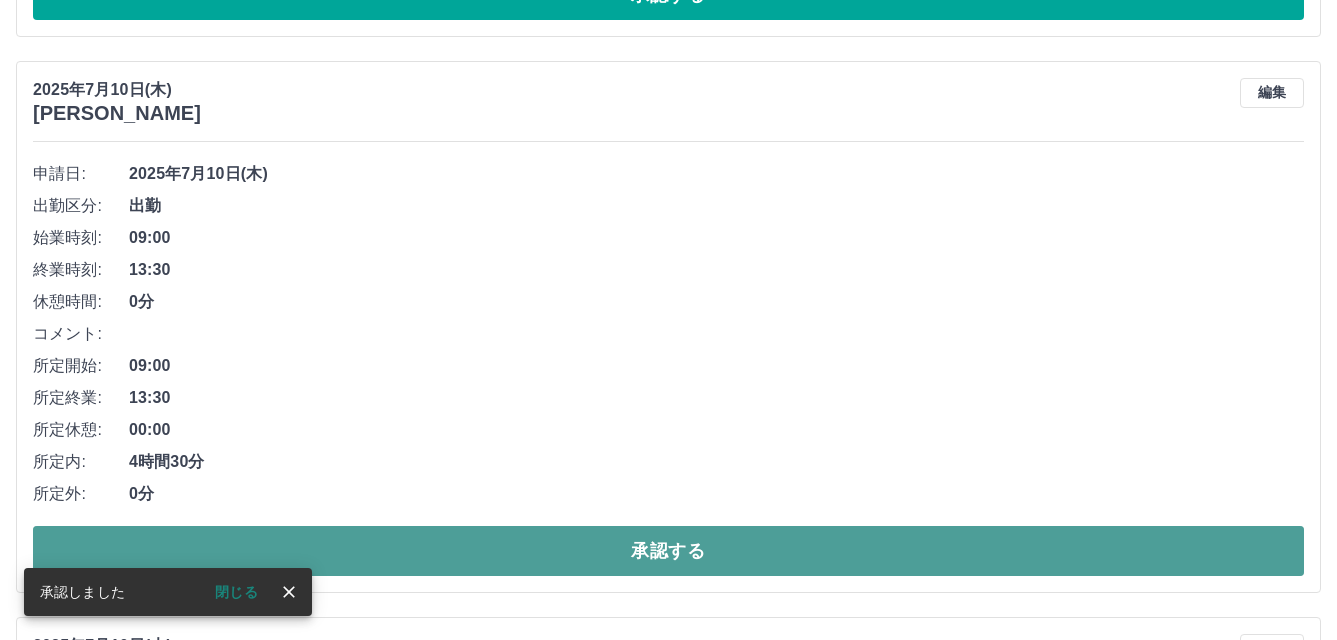 click on "承認する" at bounding box center [668, 551] 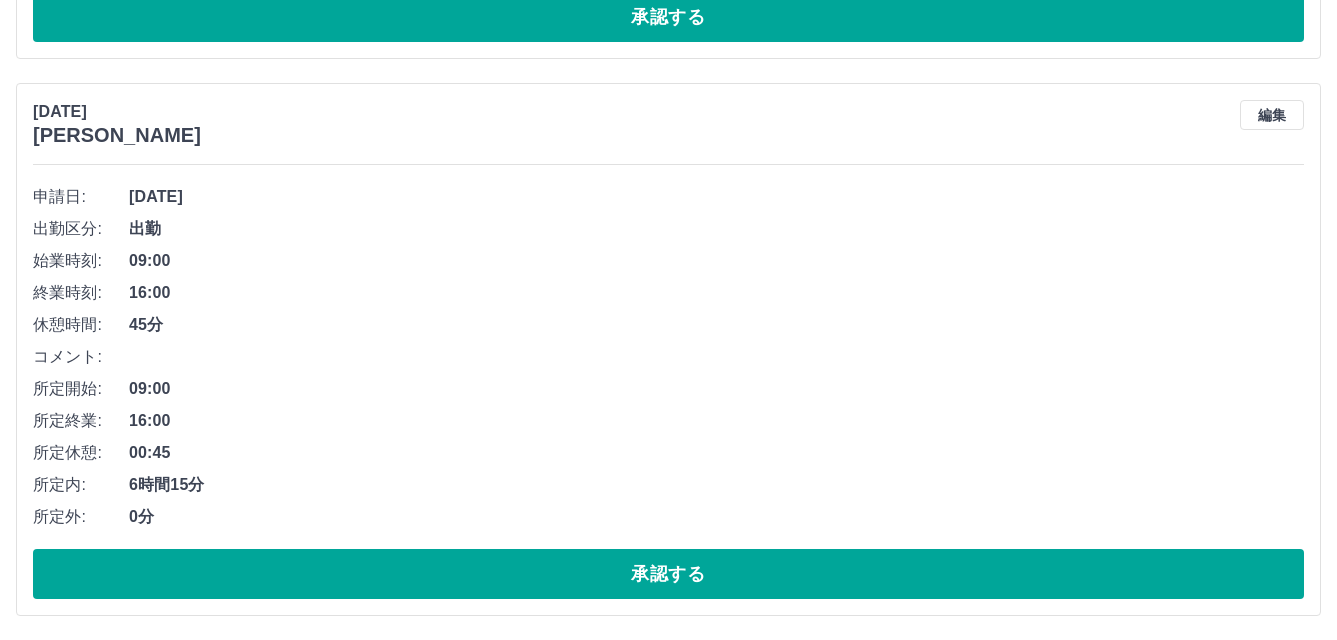scroll, scrollTop: 4605, scrollLeft: 0, axis: vertical 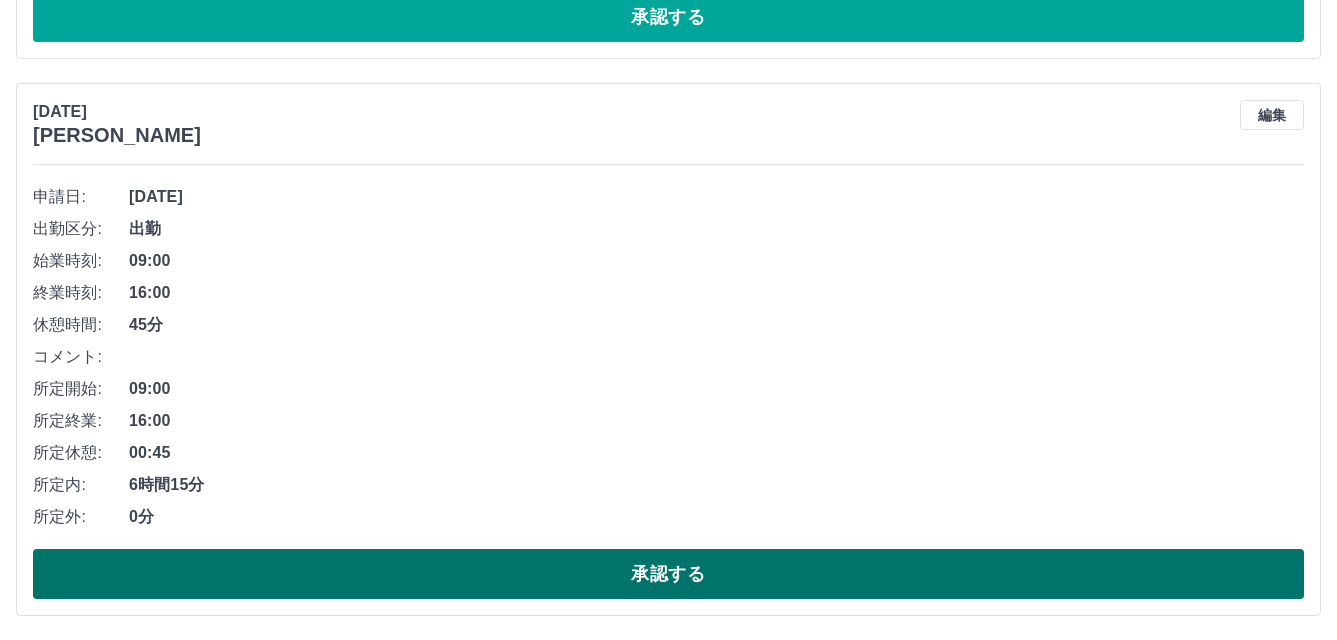 click on "承認する" at bounding box center [668, 574] 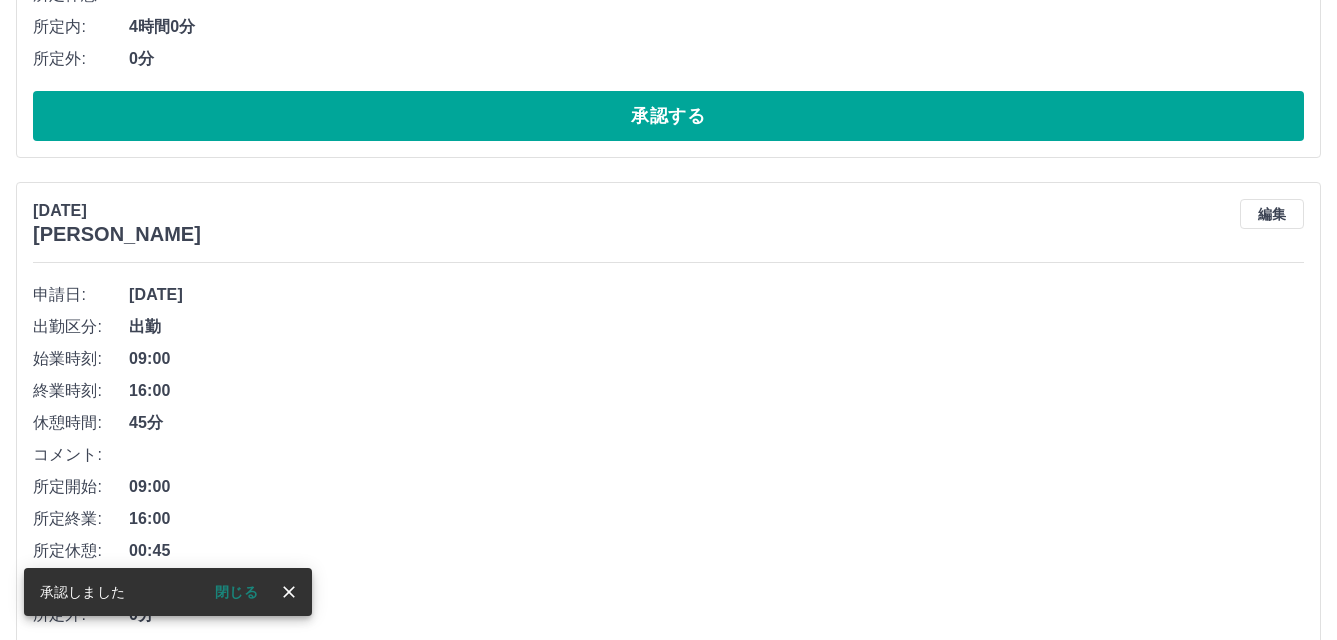scroll, scrollTop: 4048, scrollLeft: 0, axis: vertical 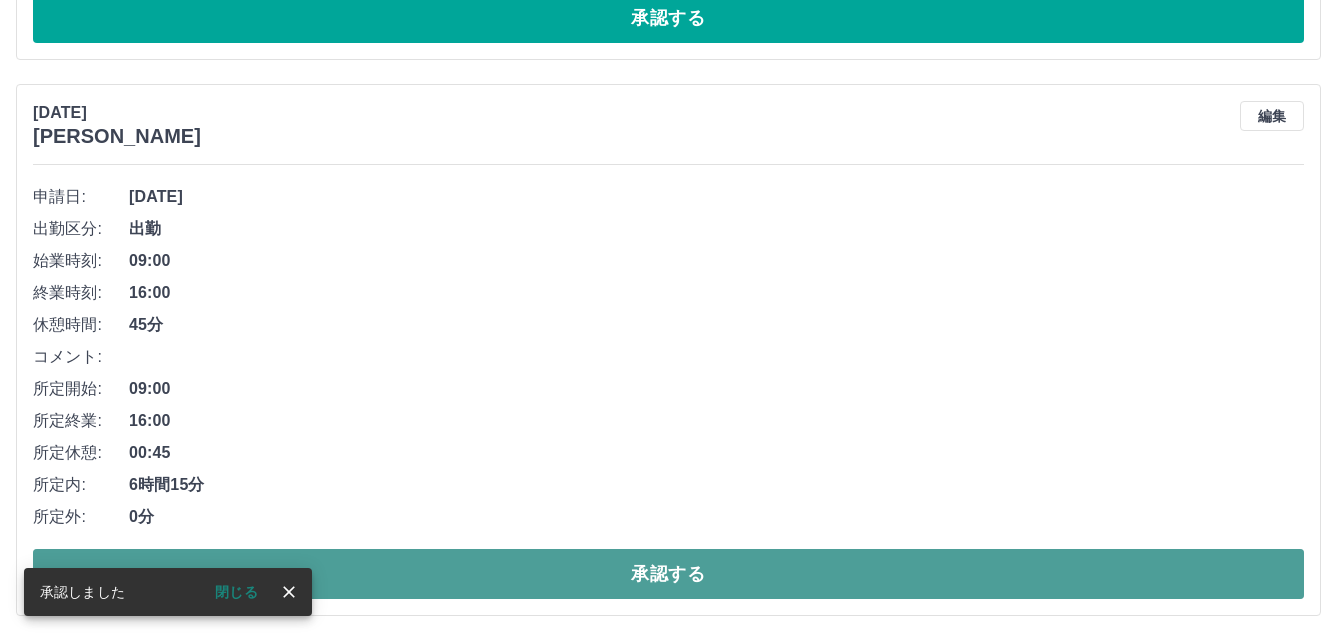 click on "承認する" at bounding box center (668, 574) 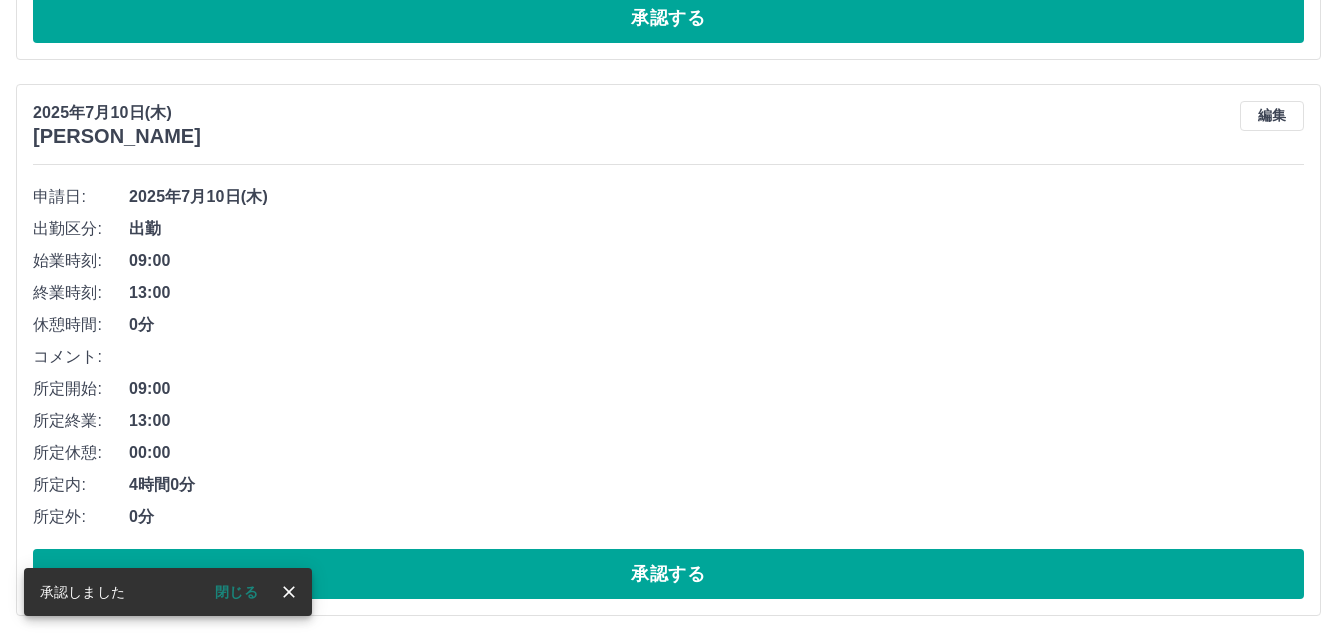 scroll, scrollTop: 3492, scrollLeft: 0, axis: vertical 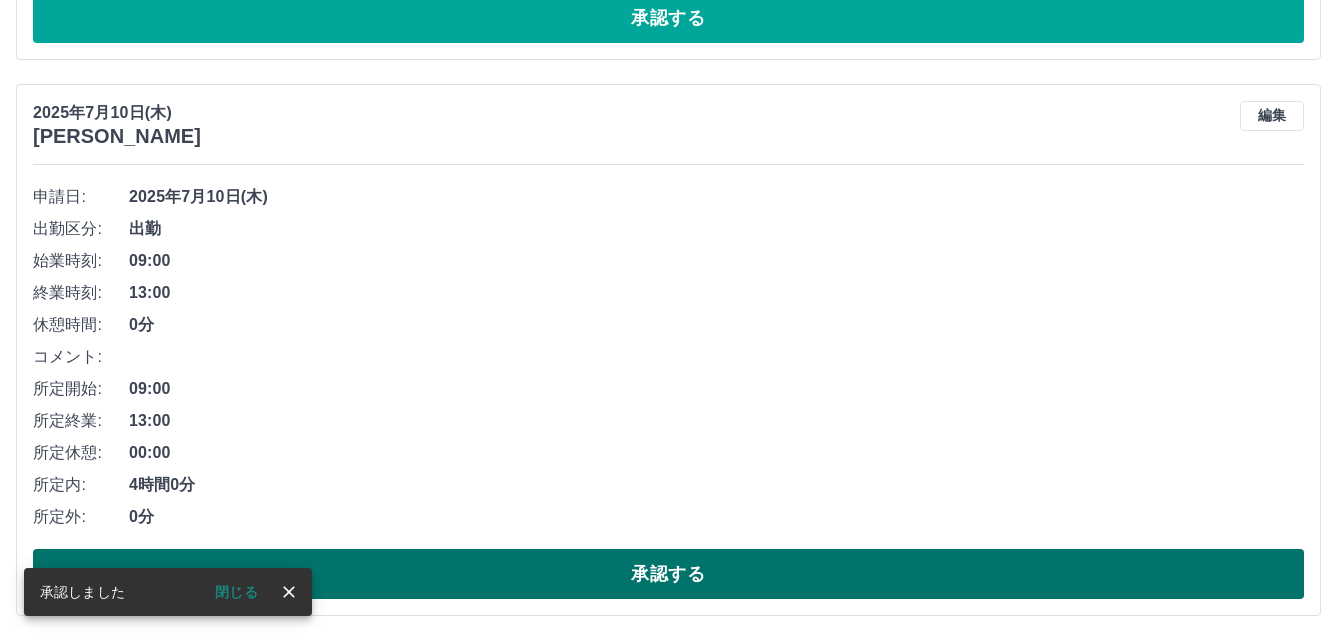 click on "承認する" at bounding box center [668, 574] 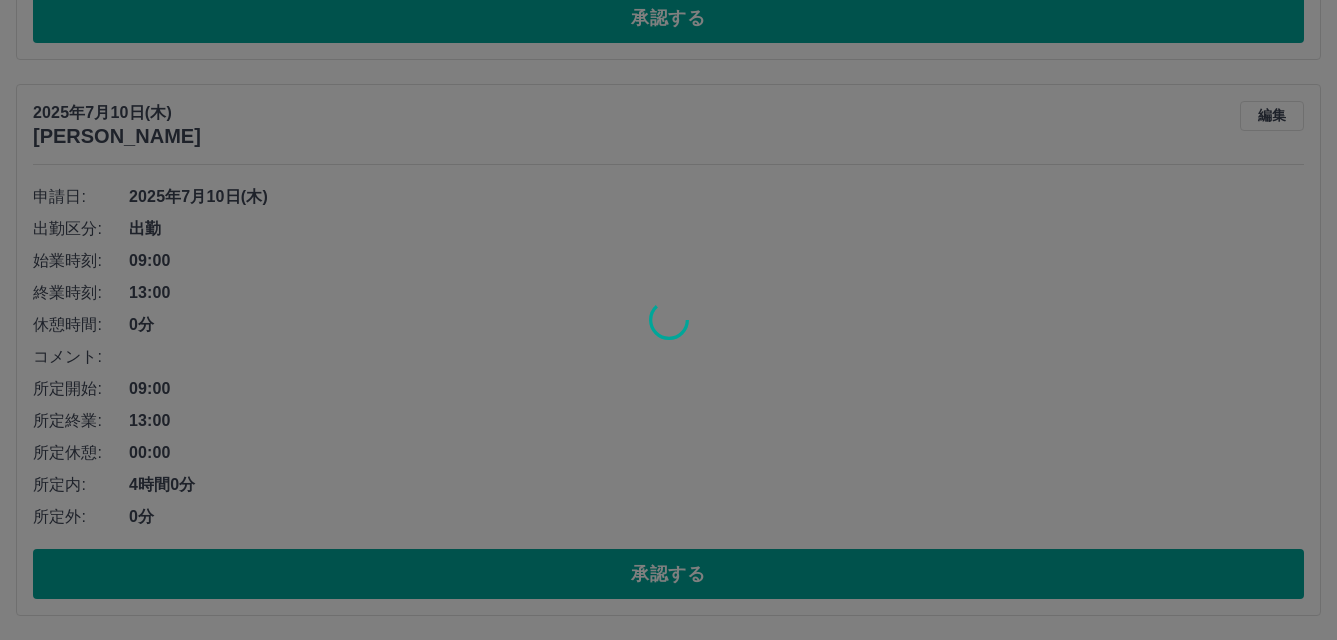 scroll, scrollTop: 2936, scrollLeft: 0, axis: vertical 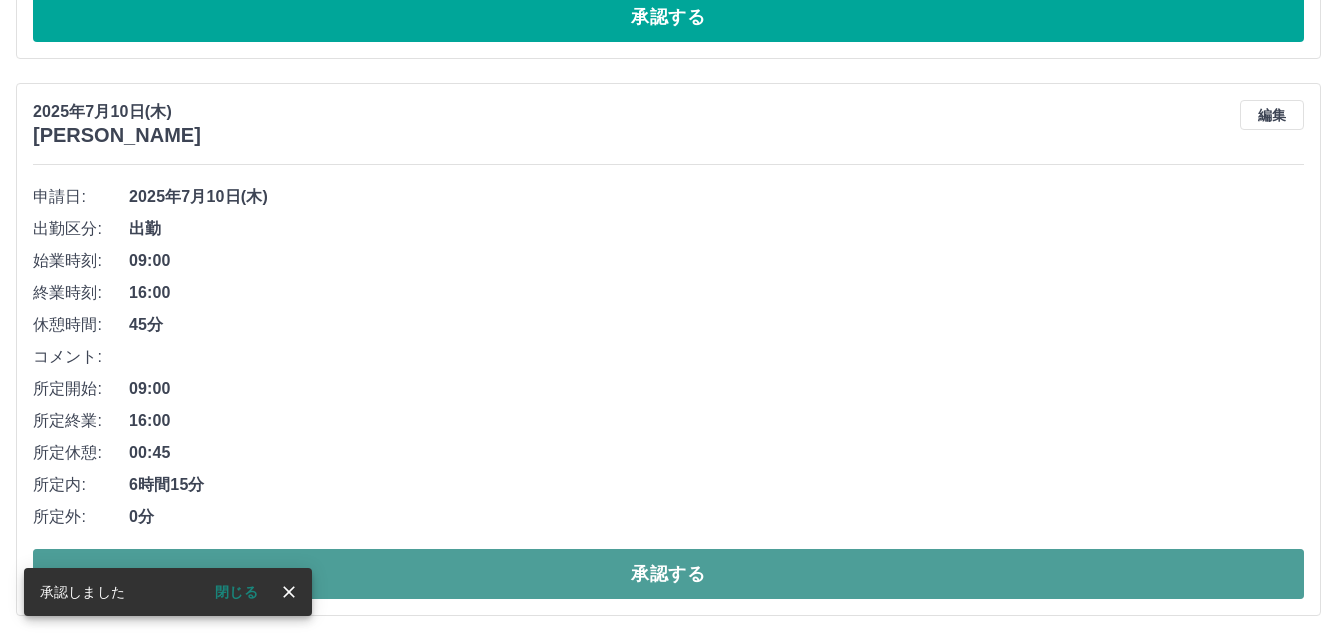 click on "承認する" at bounding box center [668, 574] 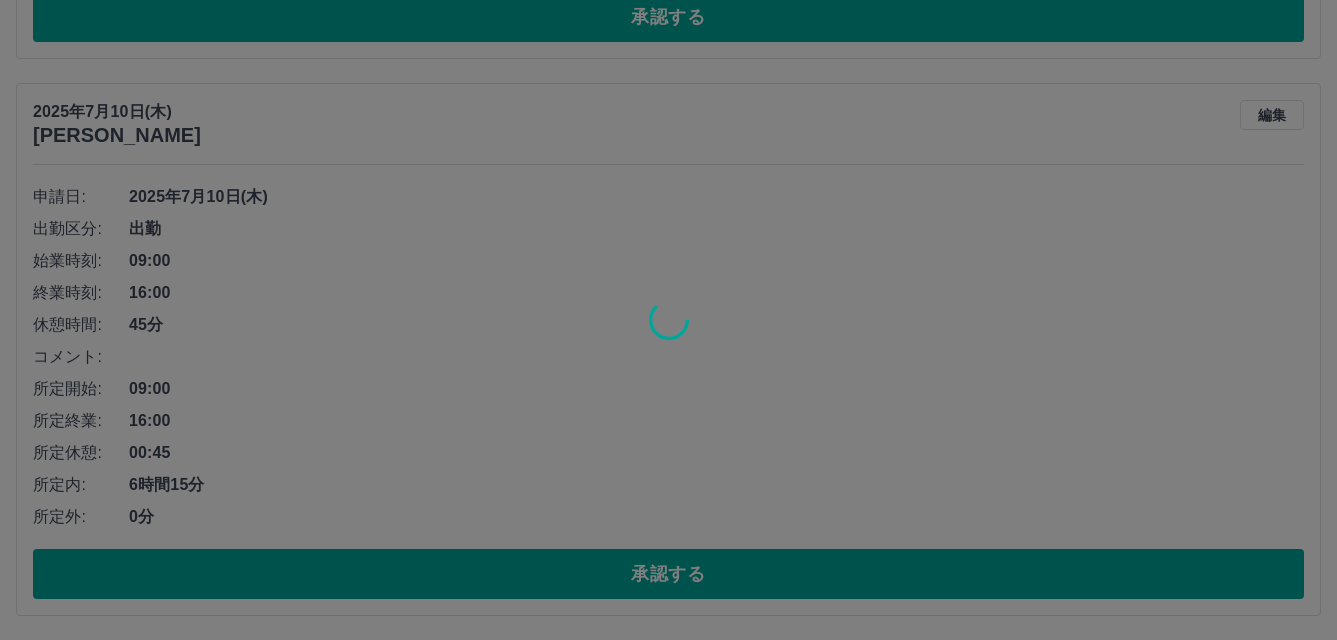 scroll, scrollTop: 2379, scrollLeft: 0, axis: vertical 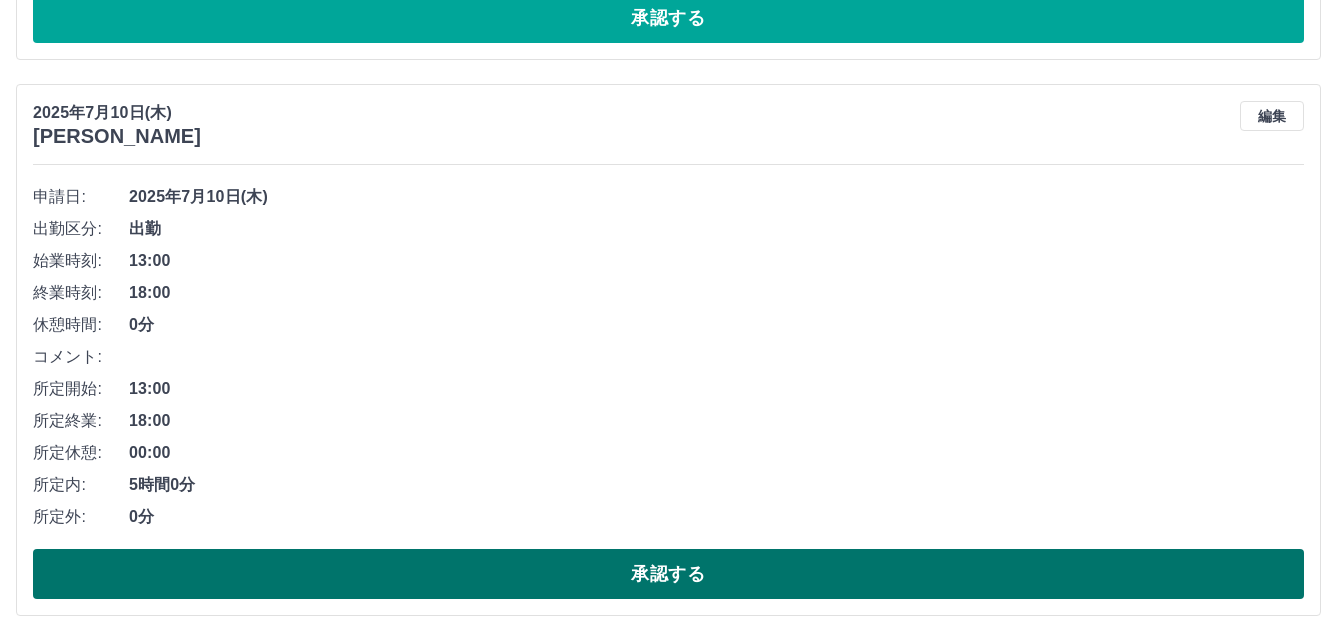 click on "承認する" at bounding box center (668, 574) 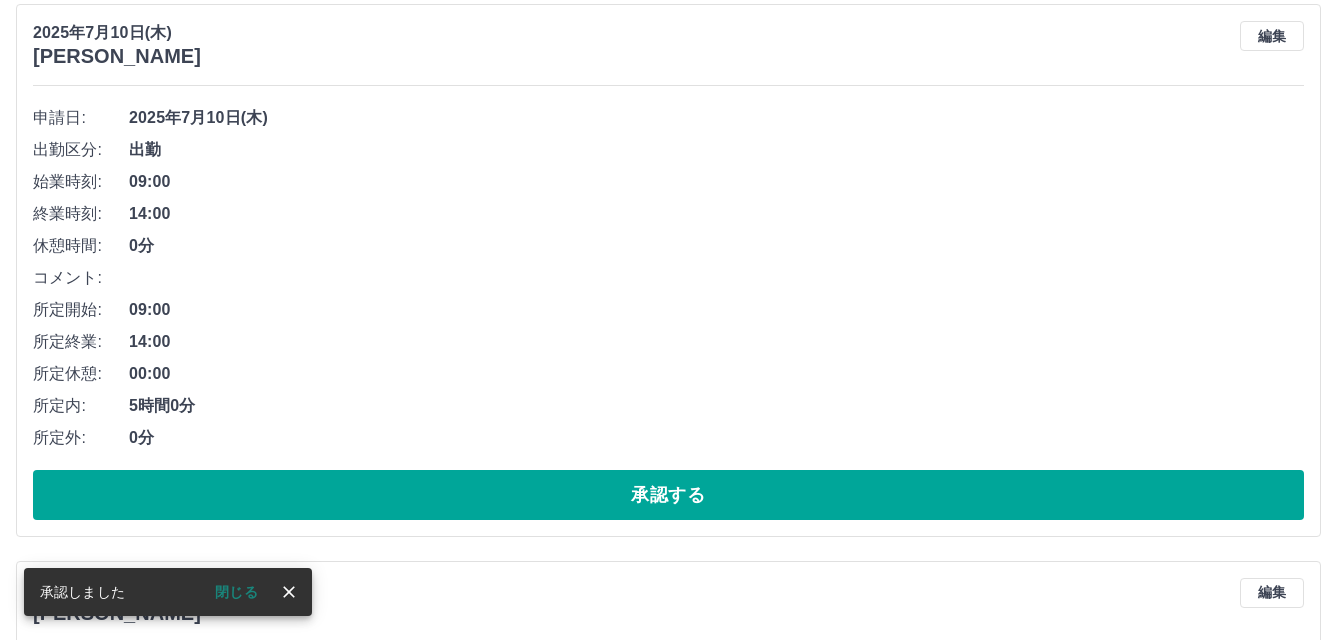 scroll, scrollTop: 1379, scrollLeft: 0, axis: vertical 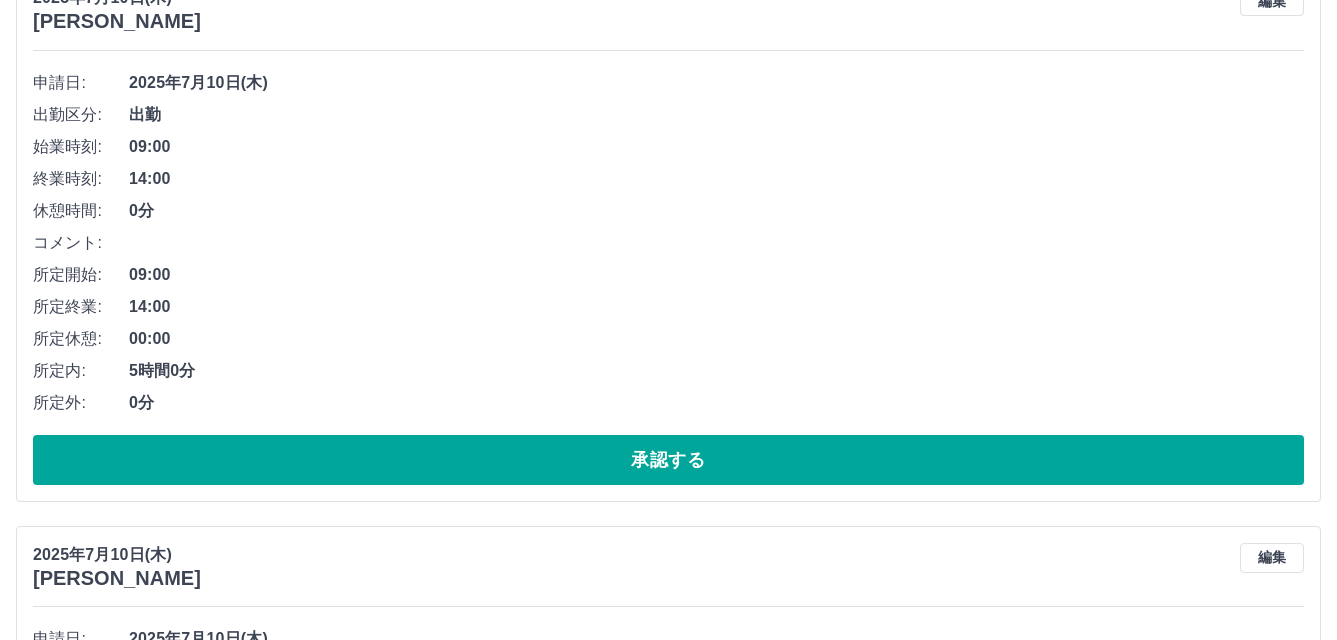click on "申請日: [DATE] 出勤区分: 出勤 始業時刻: 09:00 終業時刻: 14:00 休憩時間: 0分 コメント: 所定開始: 09:00 所定終業: 14:00 所定休憩: 00:00 所定内: 5時間0分 所定外: 0分 承認する" at bounding box center (668, 276) 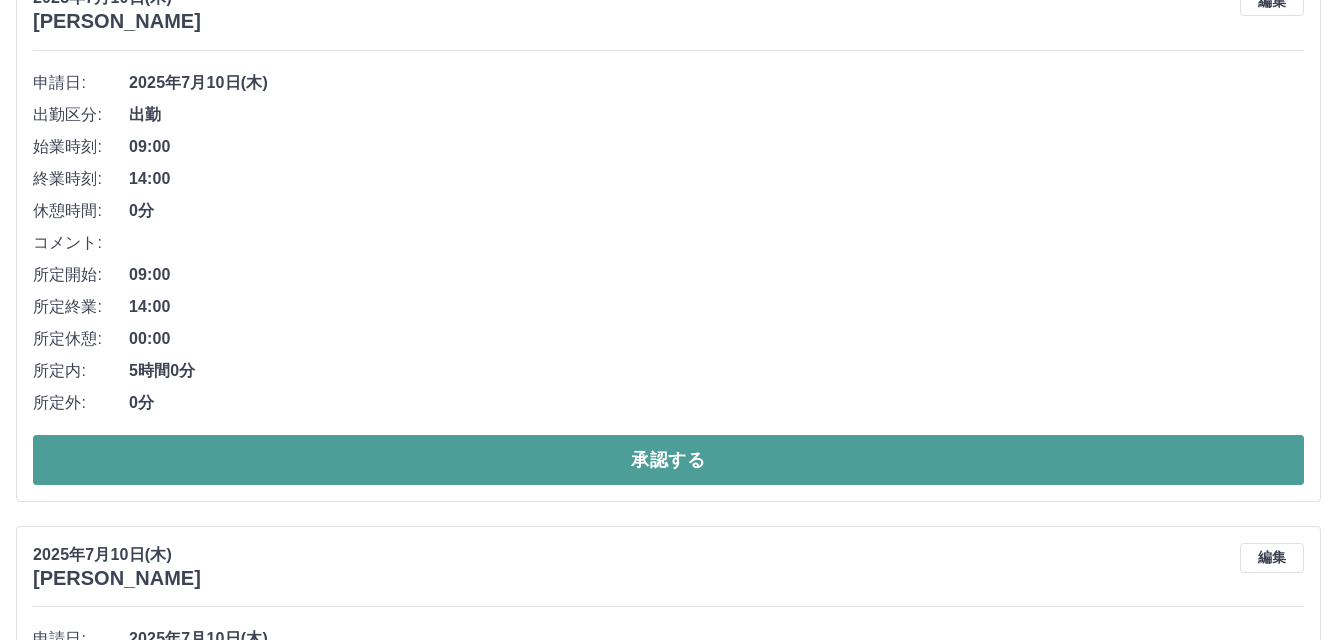 click on "承認する" at bounding box center [668, 460] 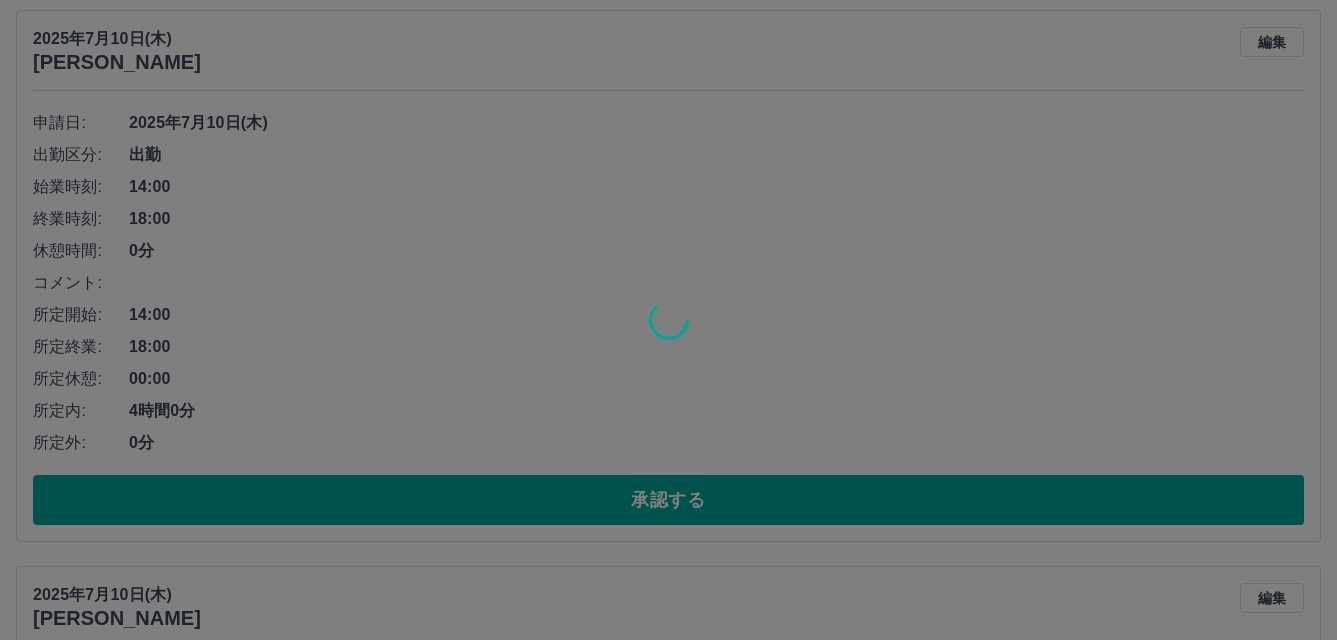 scroll, scrollTop: 679, scrollLeft: 0, axis: vertical 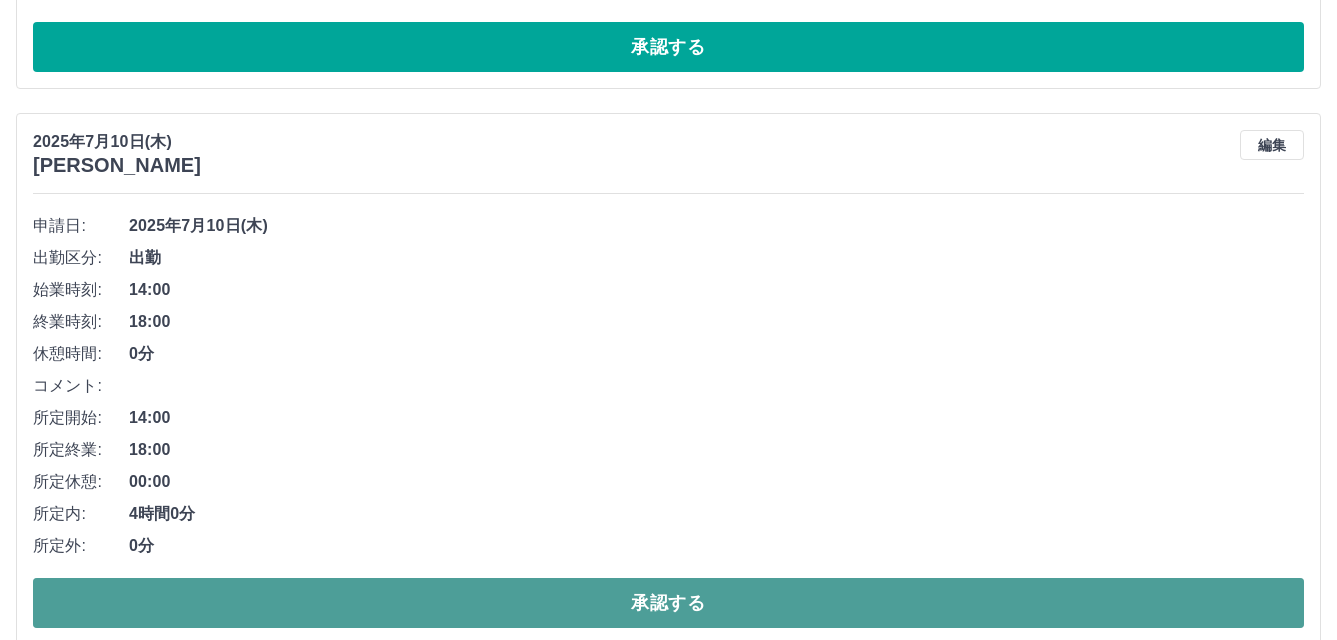 click on "承認する" at bounding box center [668, 603] 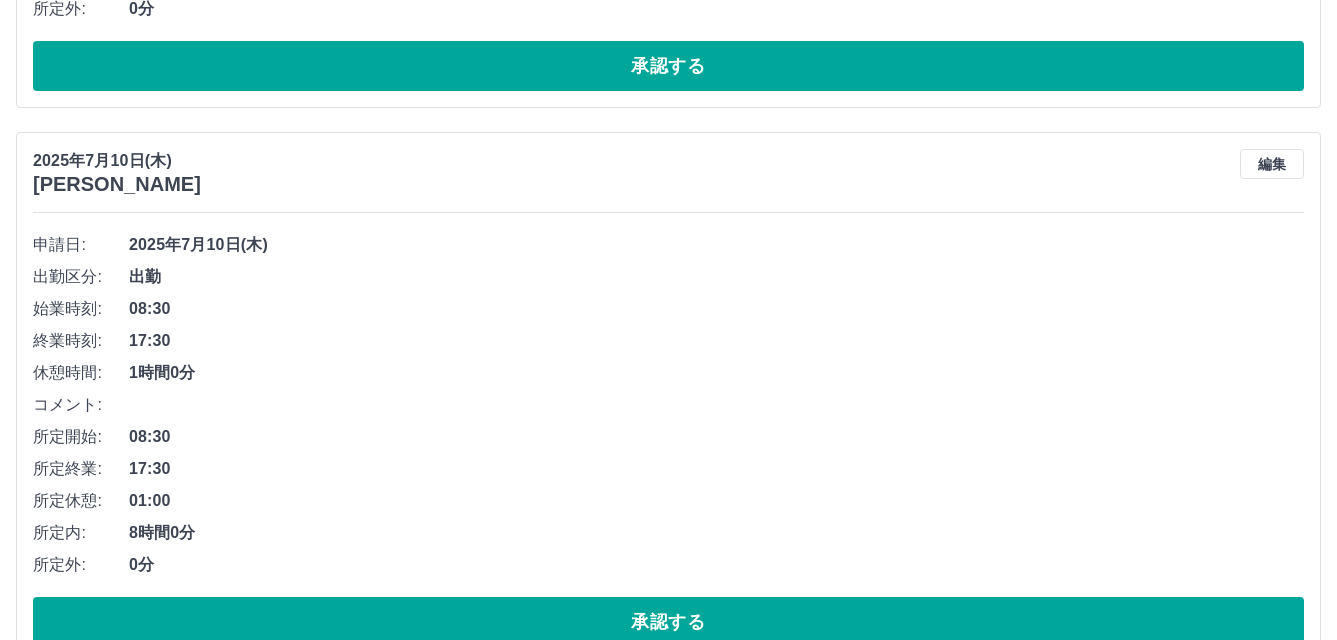scroll, scrollTop: 700, scrollLeft: 0, axis: vertical 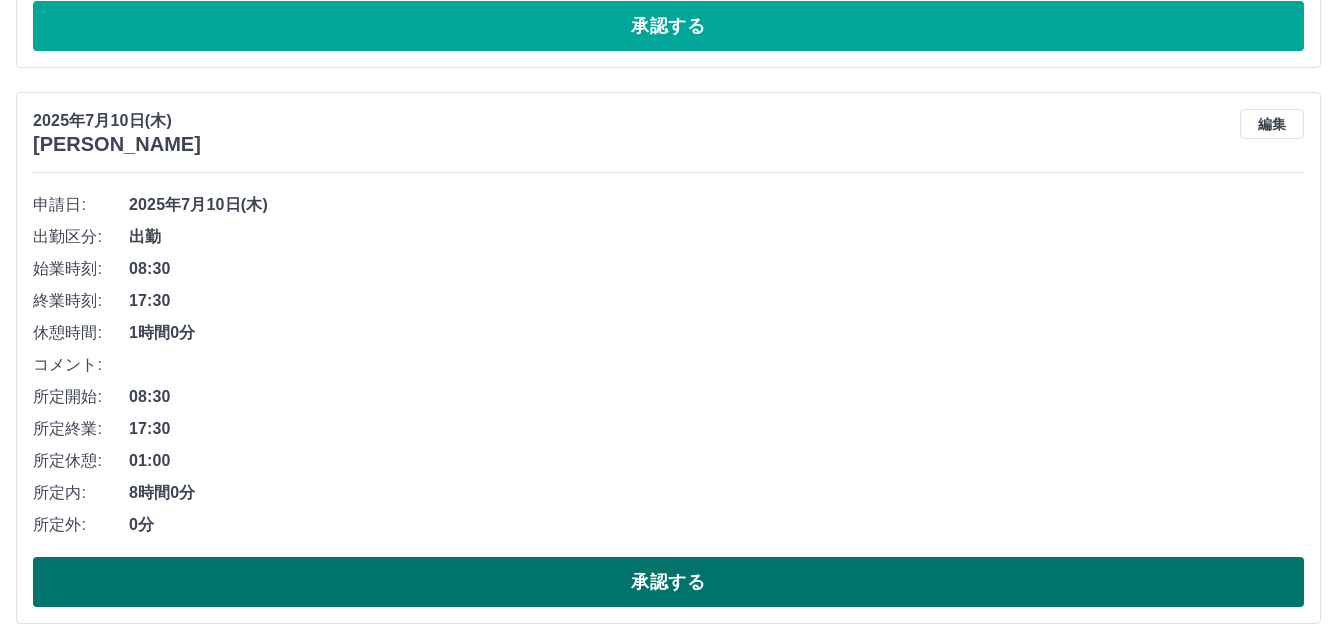 click on "承認する" at bounding box center [668, 582] 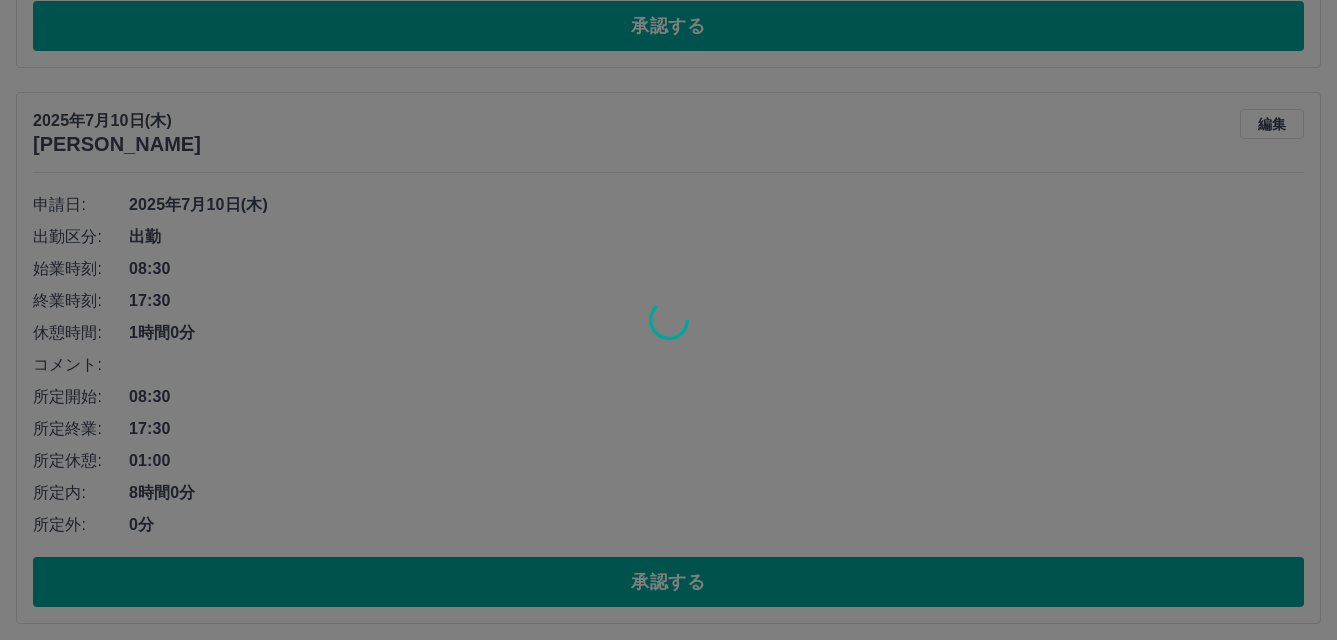 scroll, scrollTop: 154, scrollLeft: 0, axis: vertical 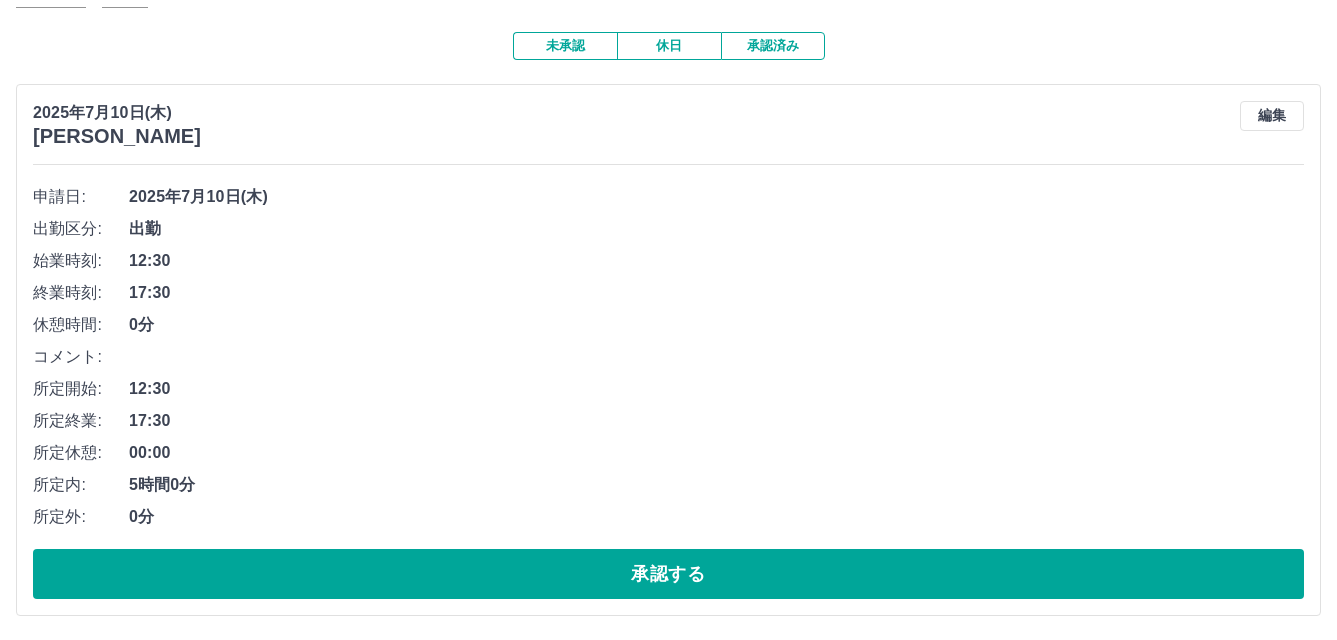 click on "承認する" at bounding box center [668, 574] 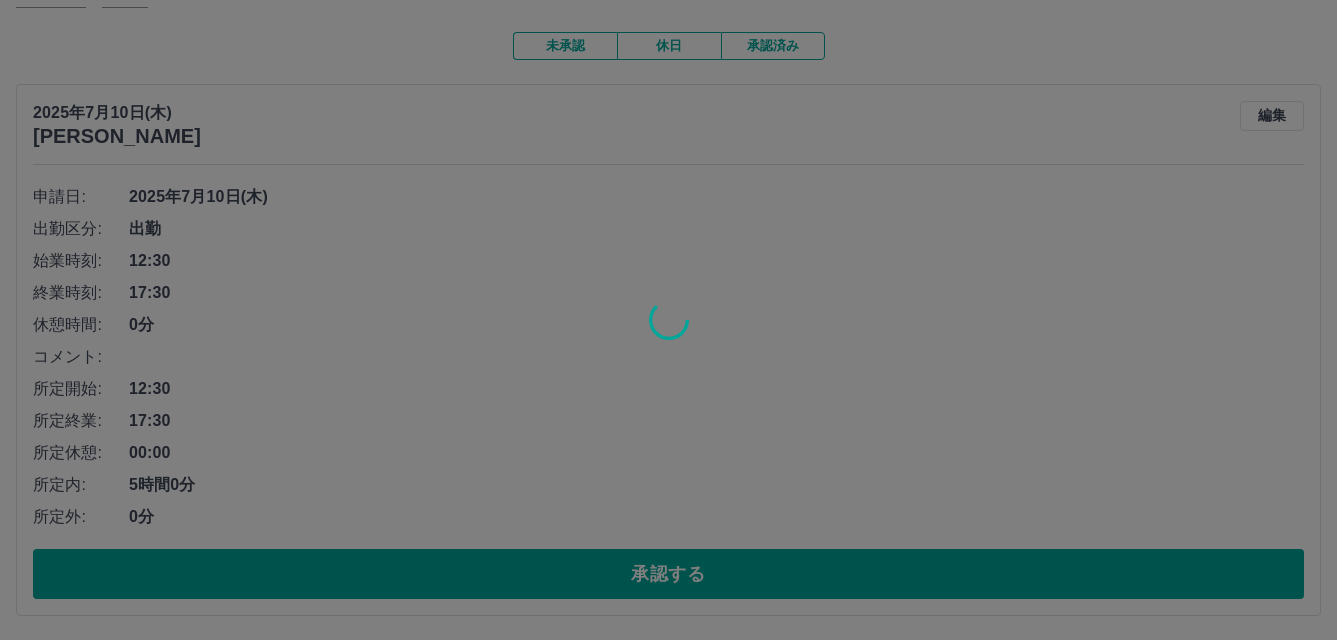 scroll, scrollTop: 0, scrollLeft: 0, axis: both 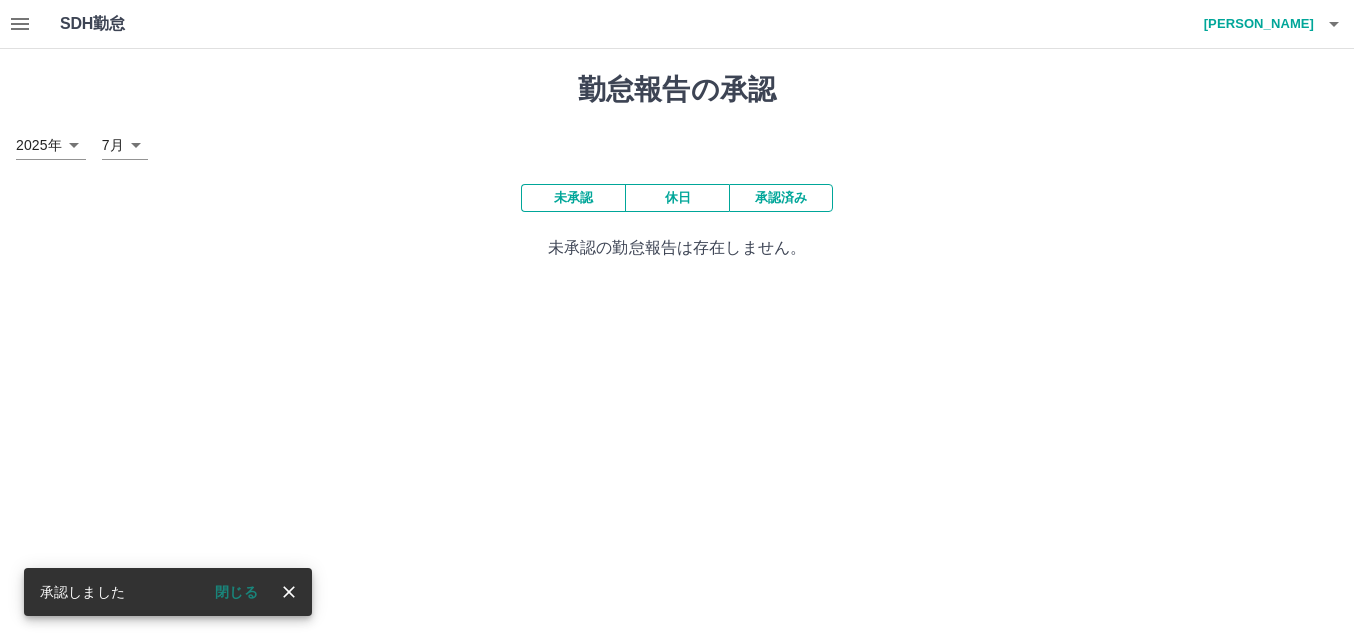 click 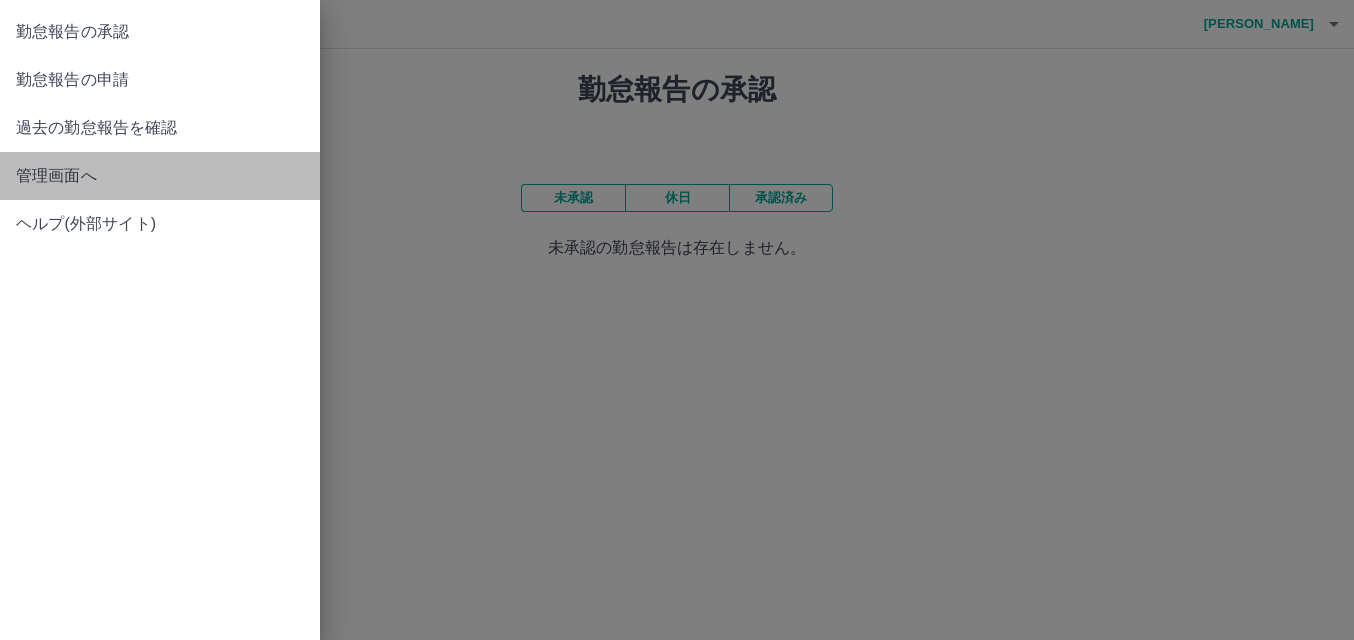 click on "管理画面へ" at bounding box center [160, 176] 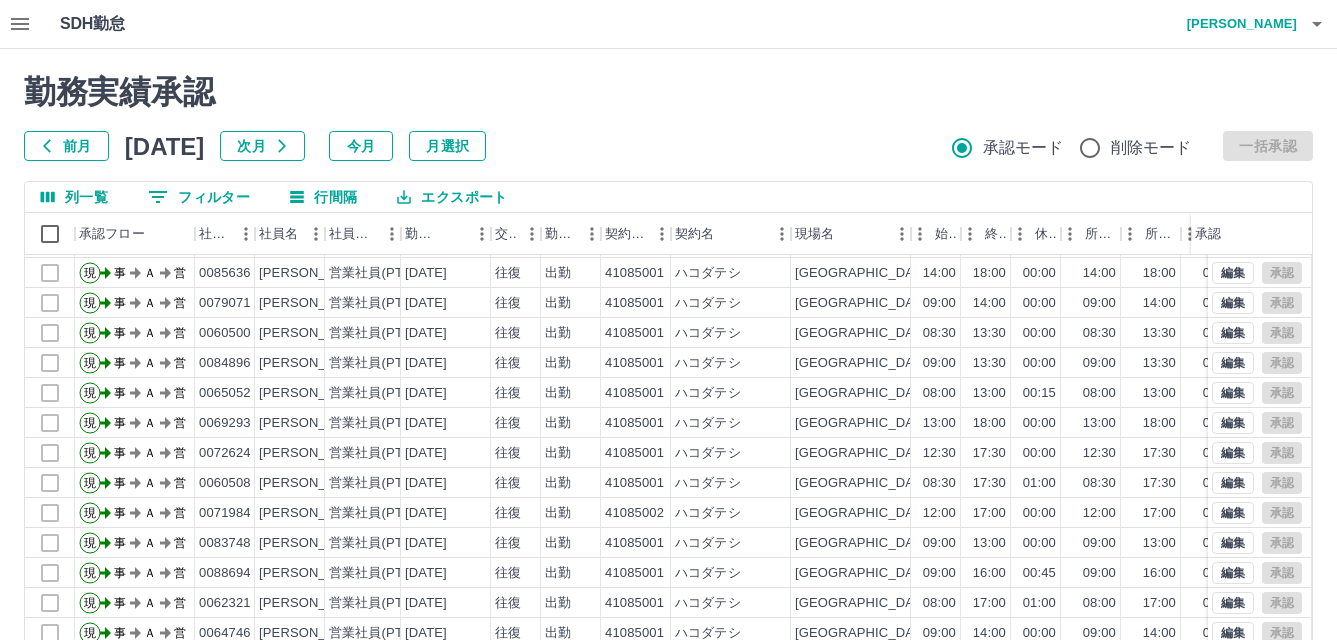 scroll, scrollTop: 104, scrollLeft: 0, axis: vertical 